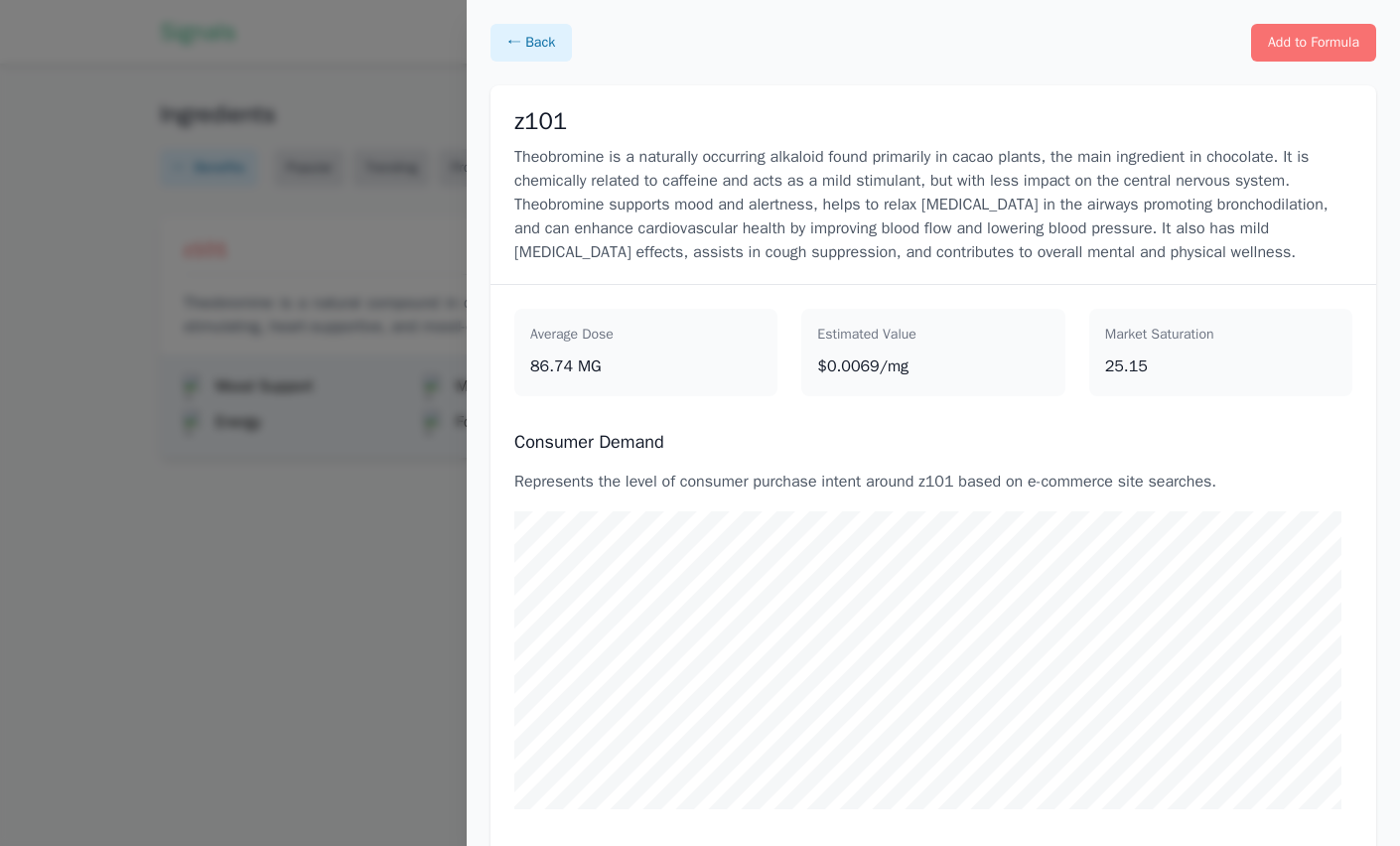 scroll, scrollTop: 0, scrollLeft: 0, axis: both 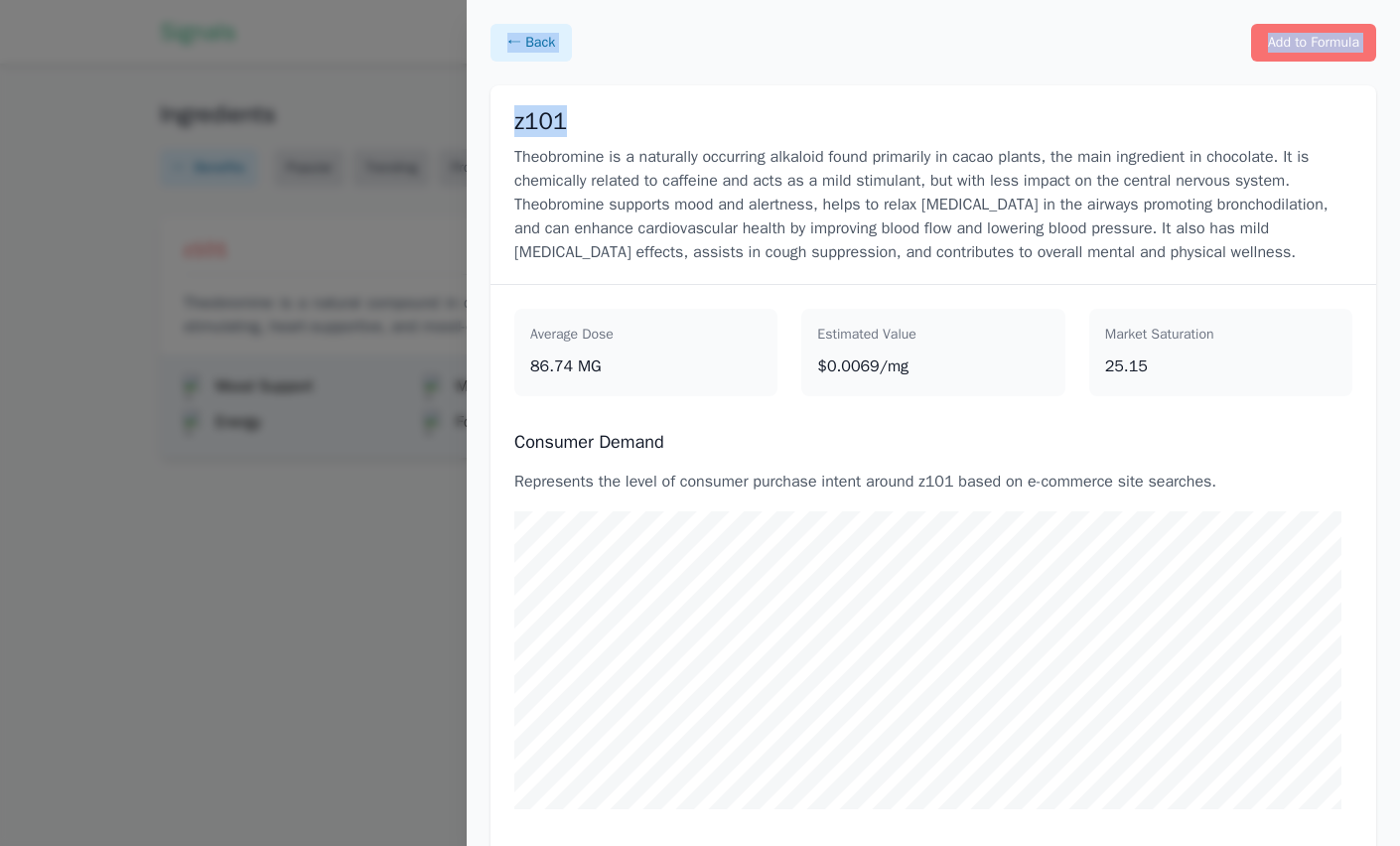 drag, startPoint x: 629, startPoint y: 132, endPoint x: 595, endPoint y: 119, distance: 36.40055 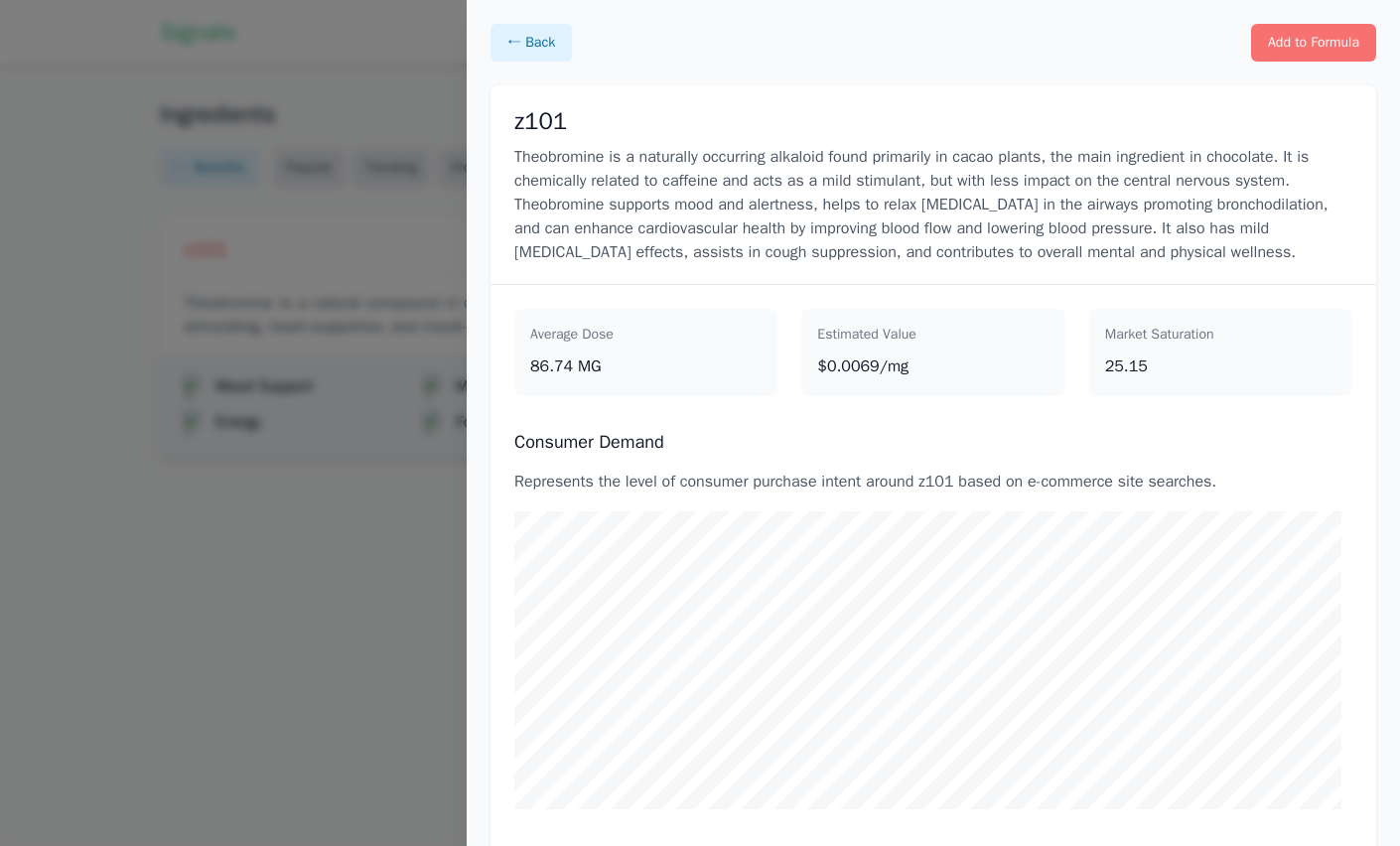 click on "z101" at bounding box center [933, 121] 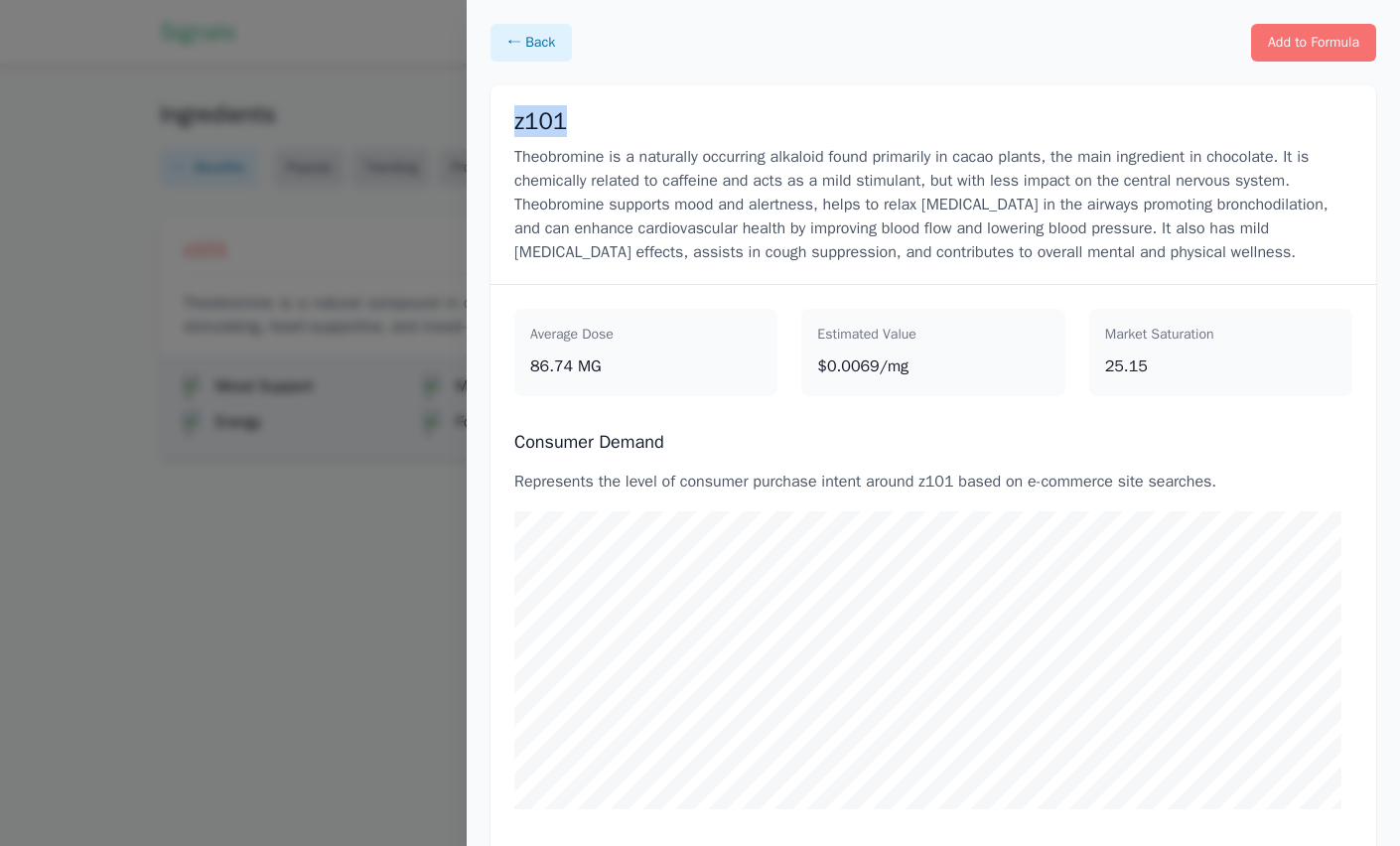 click on "z101" at bounding box center (540, 121) 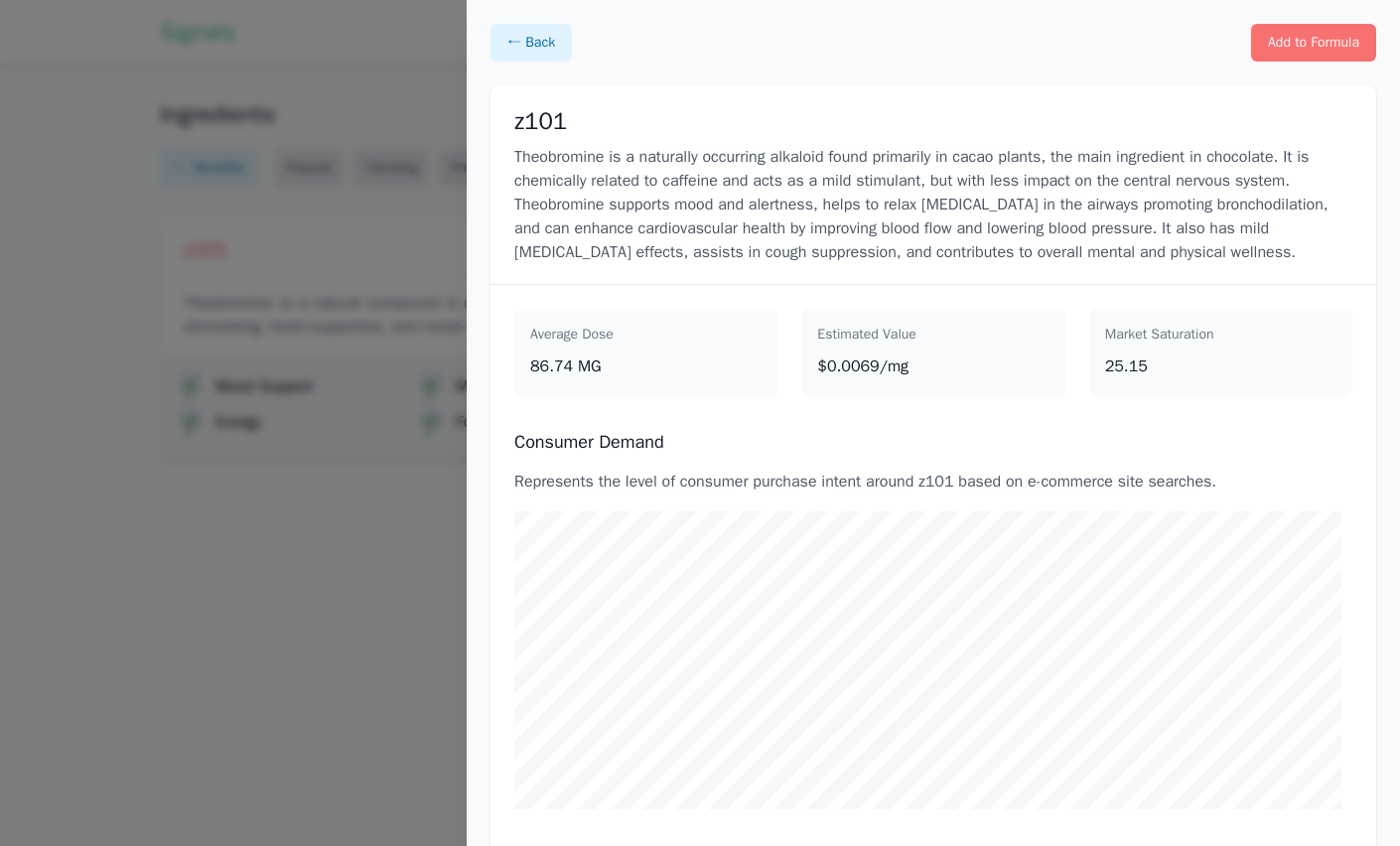 click on "z101" at bounding box center (540, 121) 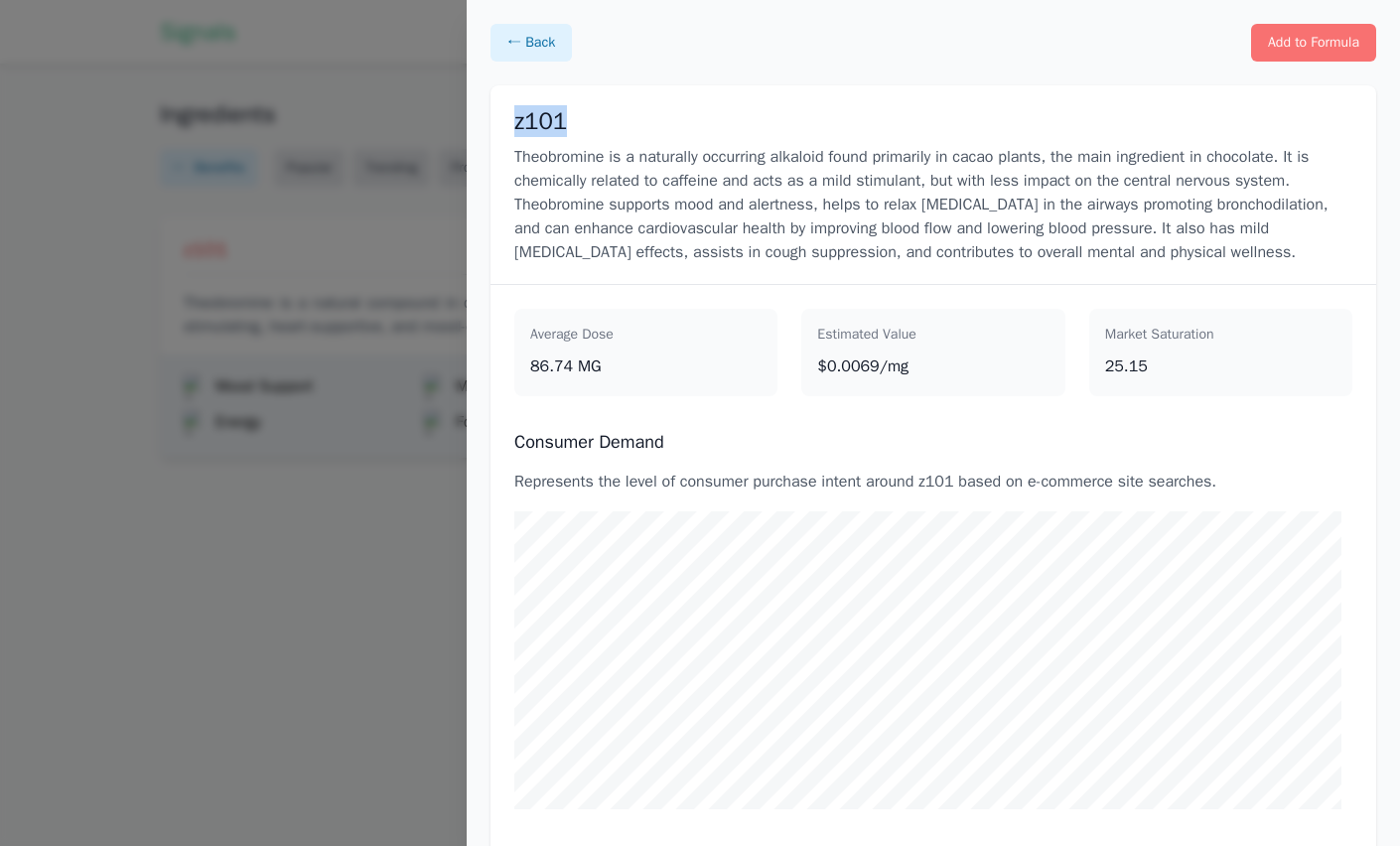 click on "z101" at bounding box center (540, 121) 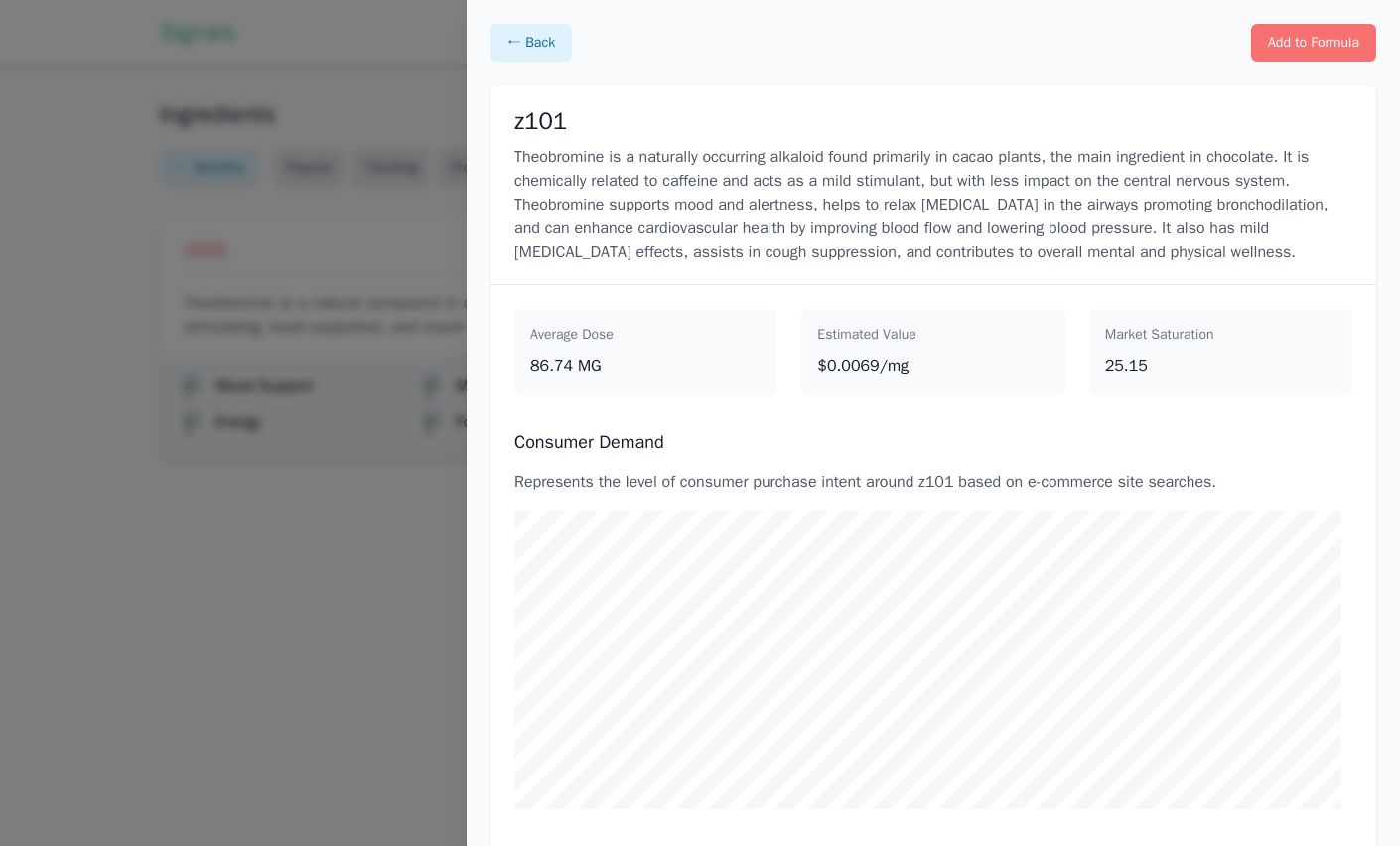 click on "z101" at bounding box center [540, 121] 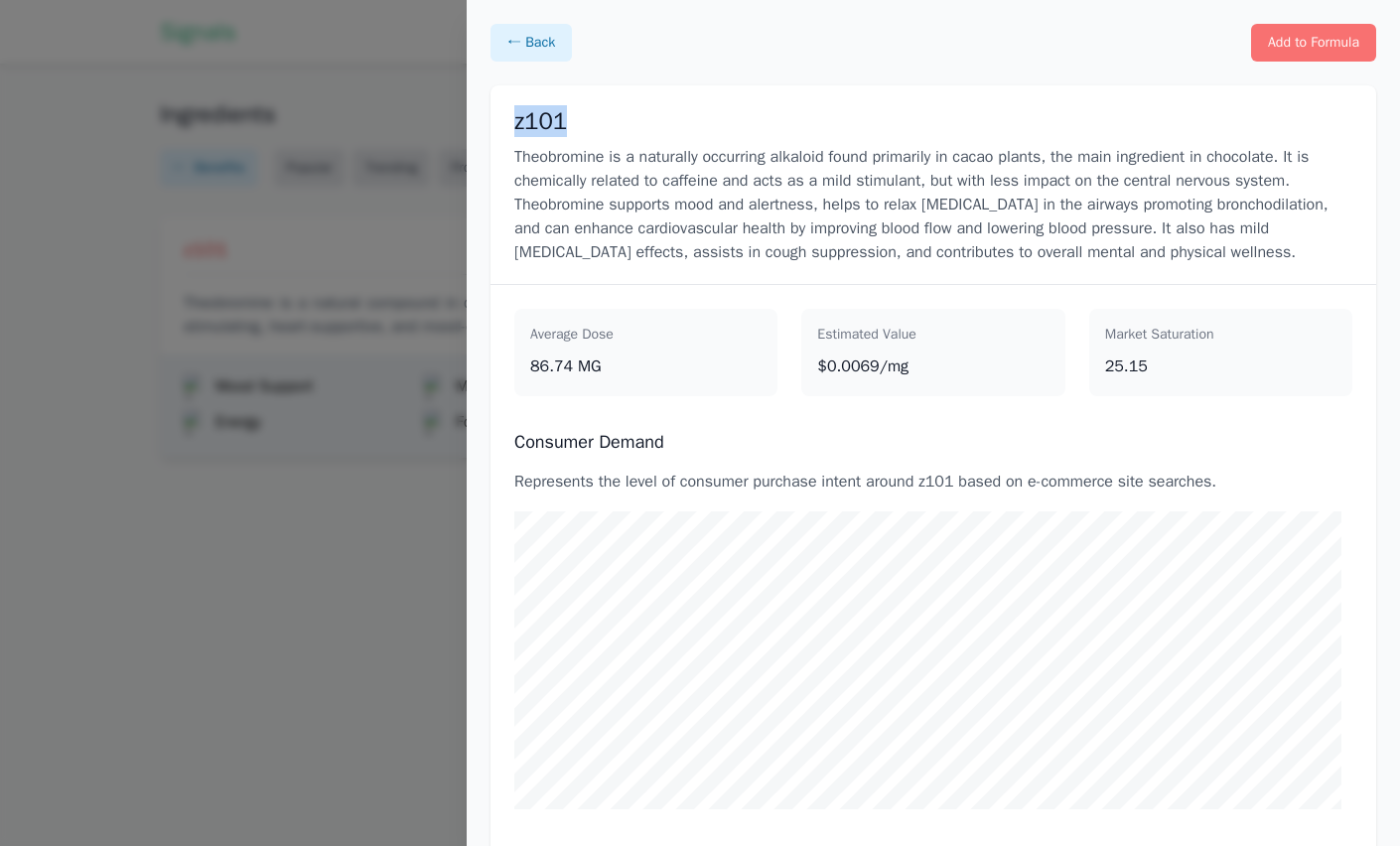 click on "z101" at bounding box center [540, 121] 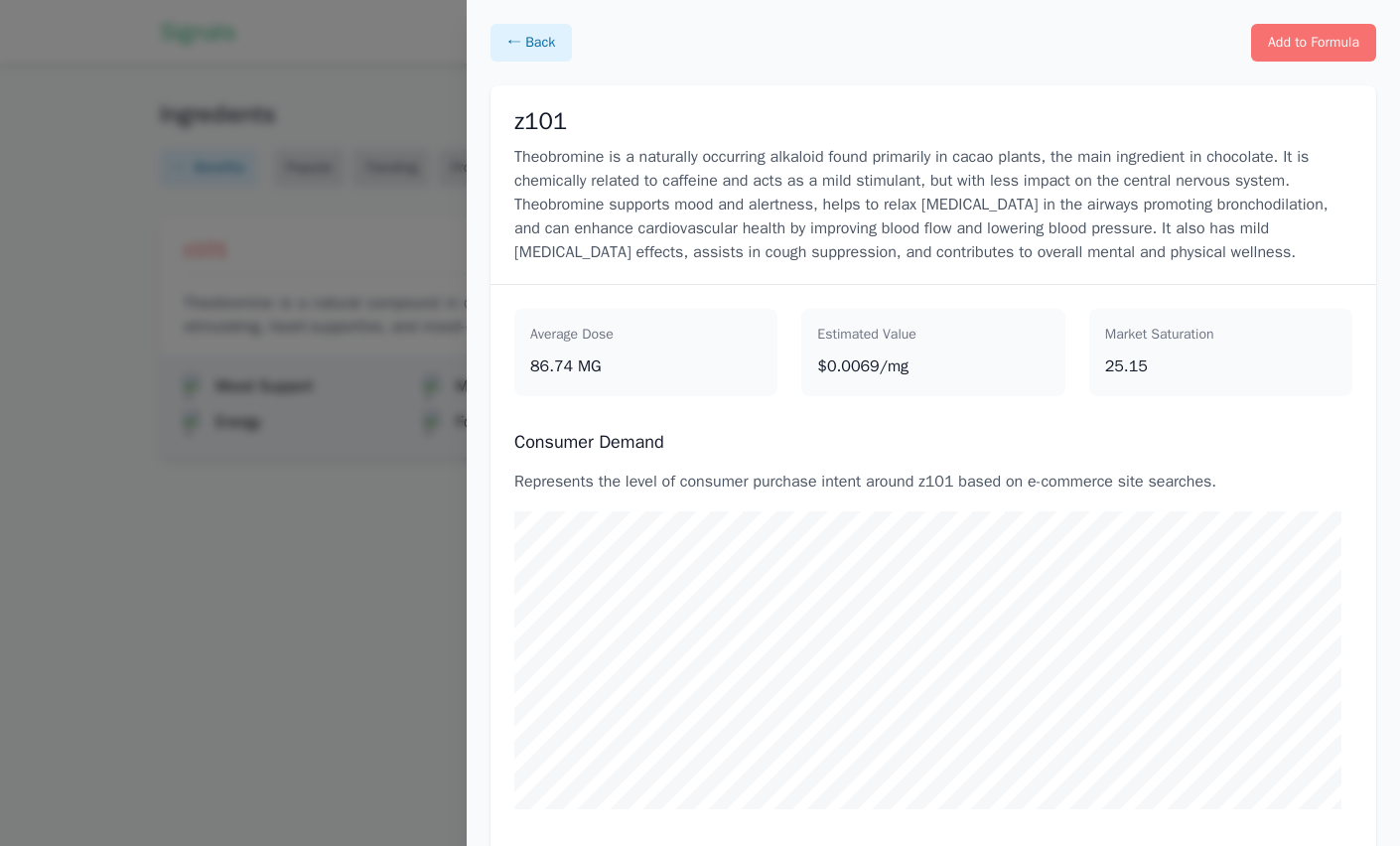 click on "z101" at bounding box center (540, 121) 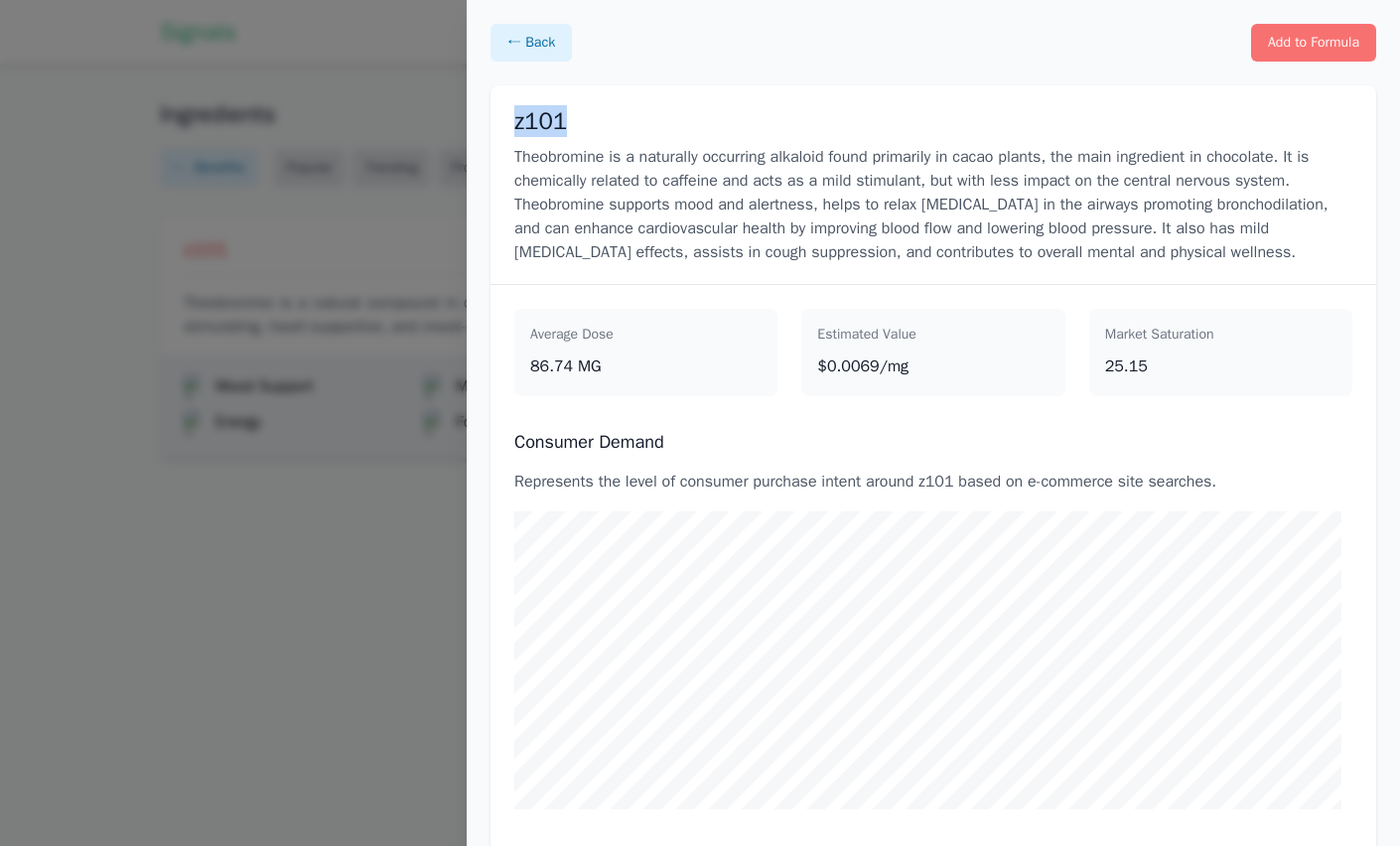 click on "z101" at bounding box center [540, 121] 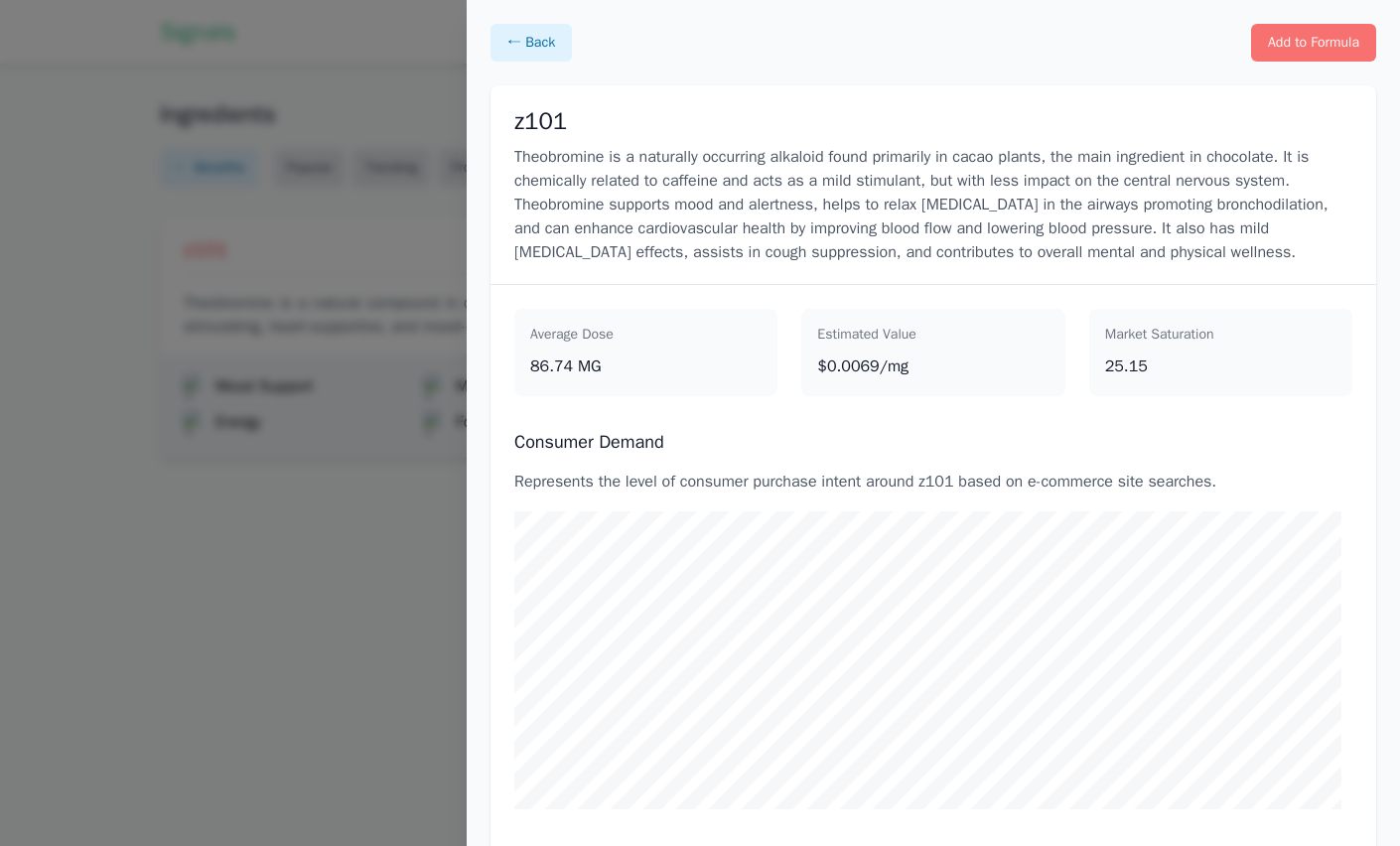 click on "z101" at bounding box center [540, 121] 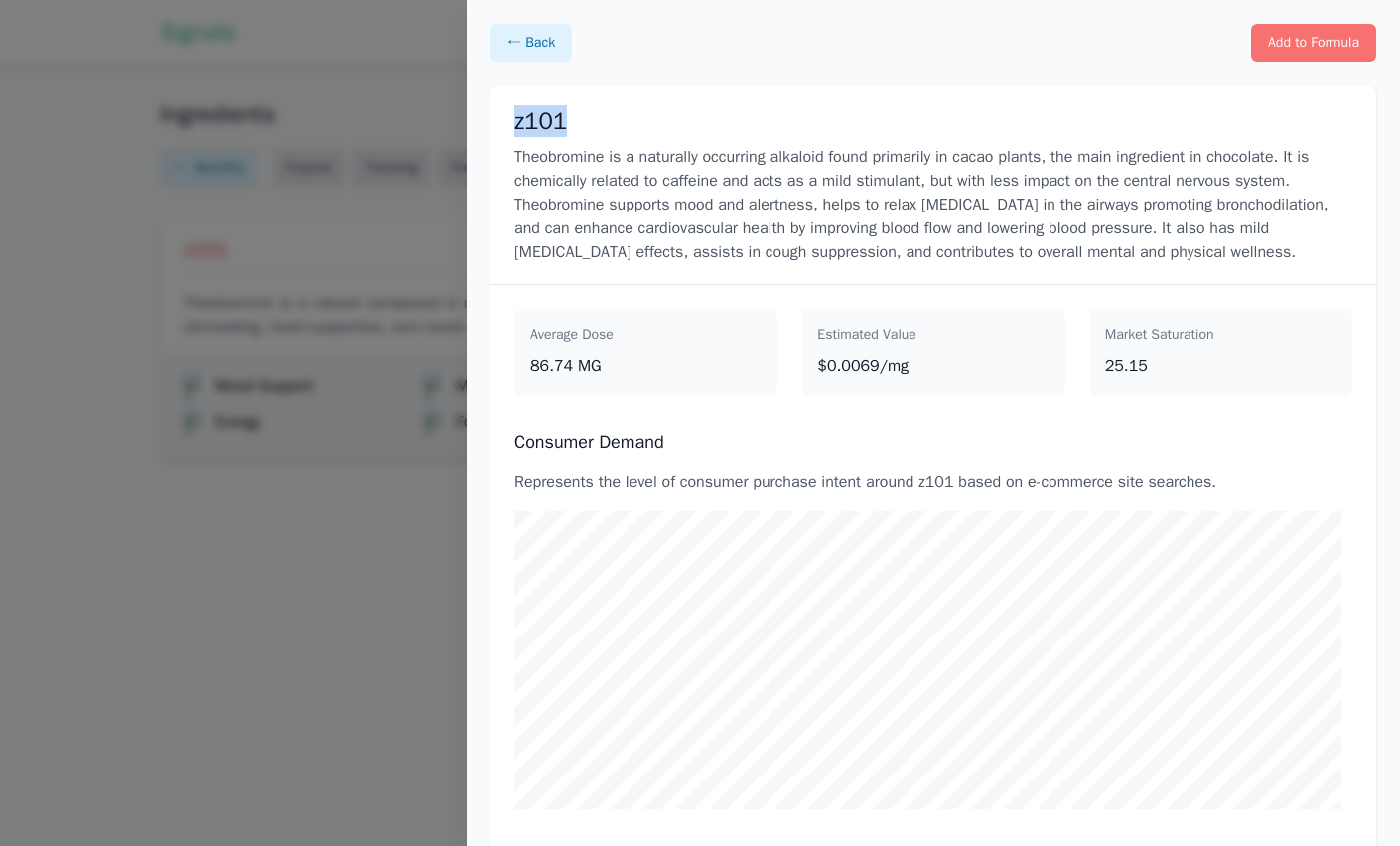 click on "z101" at bounding box center [540, 121] 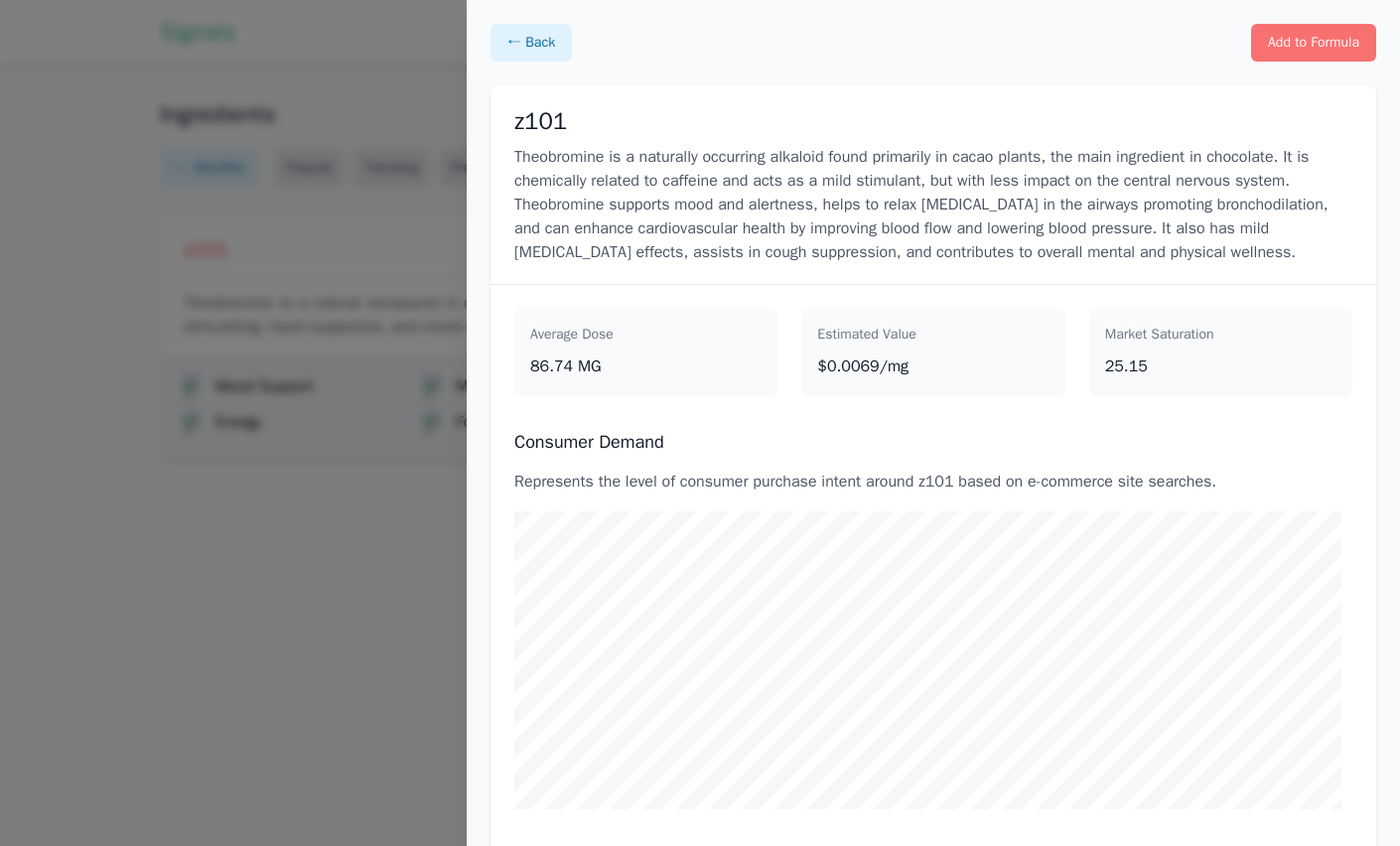 click on "z101" at bounding box center (540, 121) 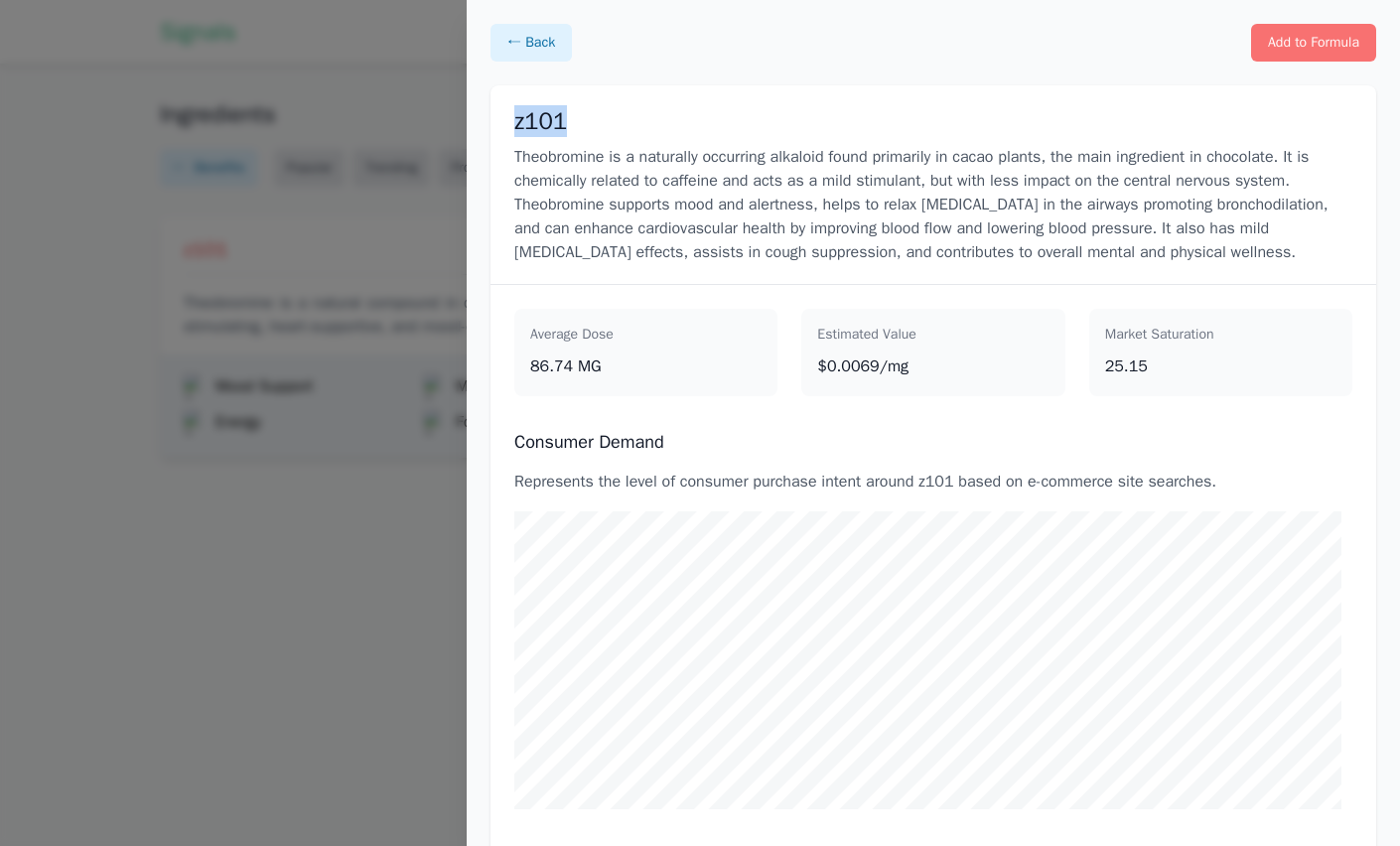 click on "z101" at bounding box center [540, 121] 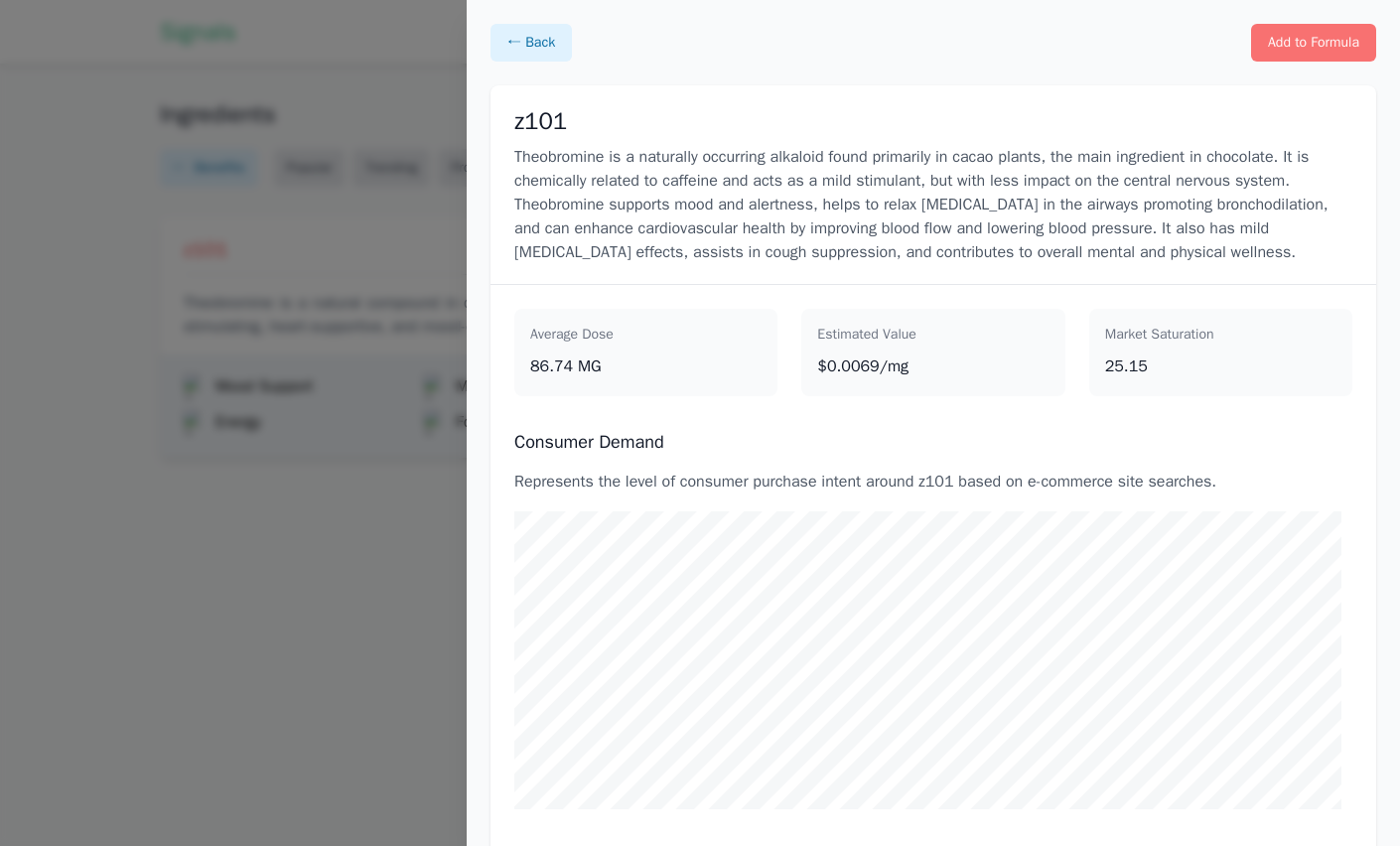 click on "z101" at bounding box center [933, 121] 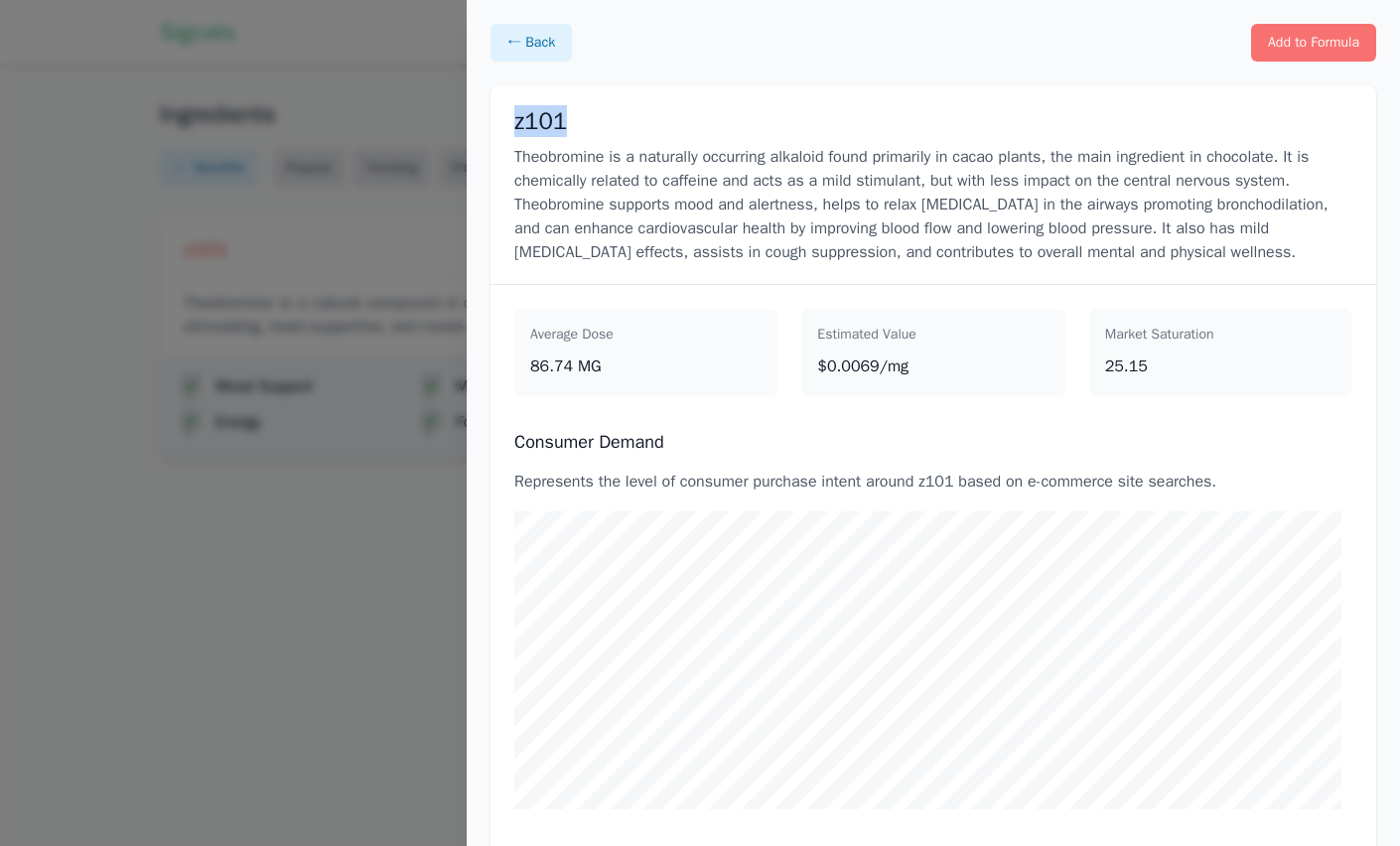 click on "z101" at bounding box center (540, 121) 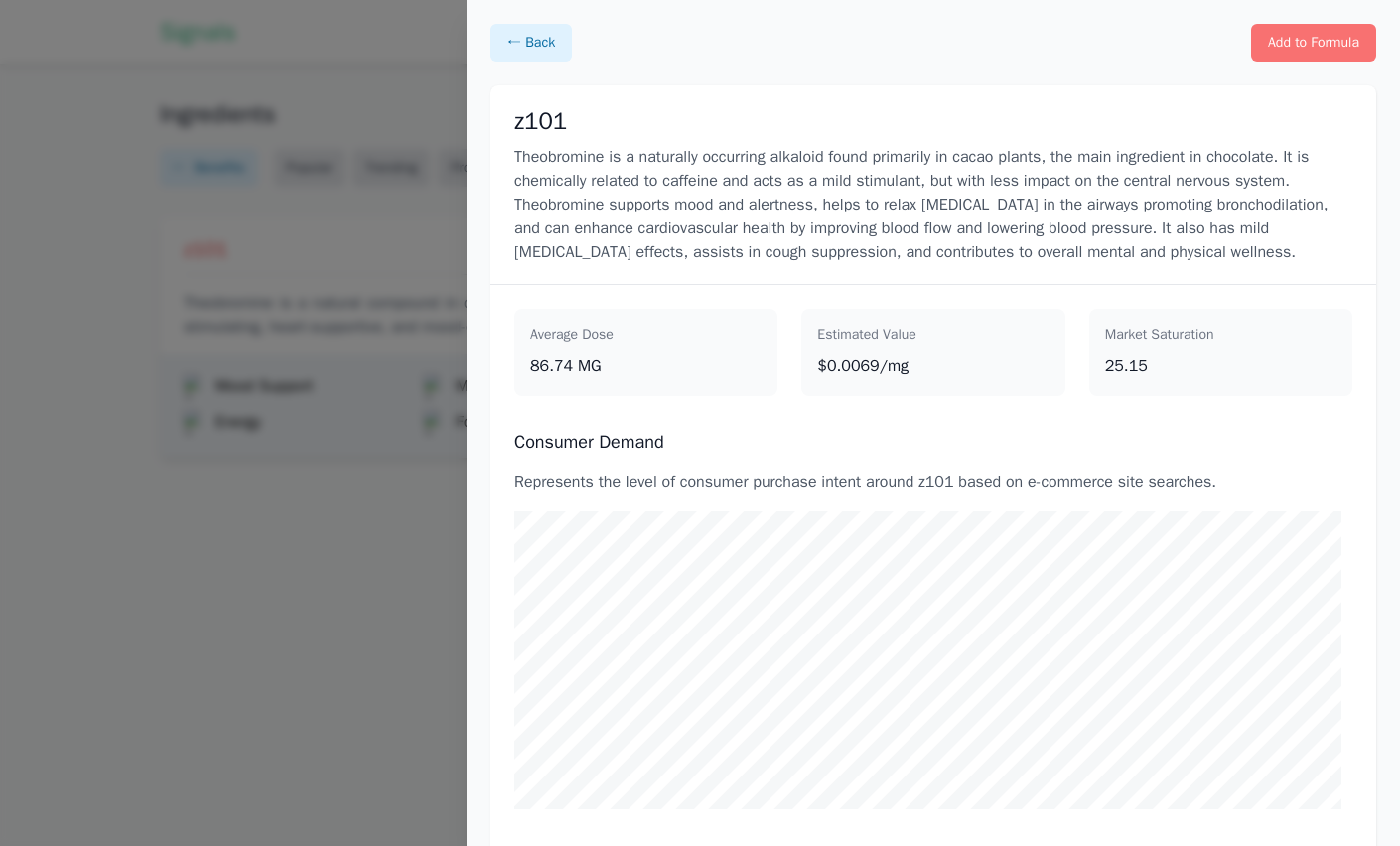 click on "z101" at bounding box center (540, 121) 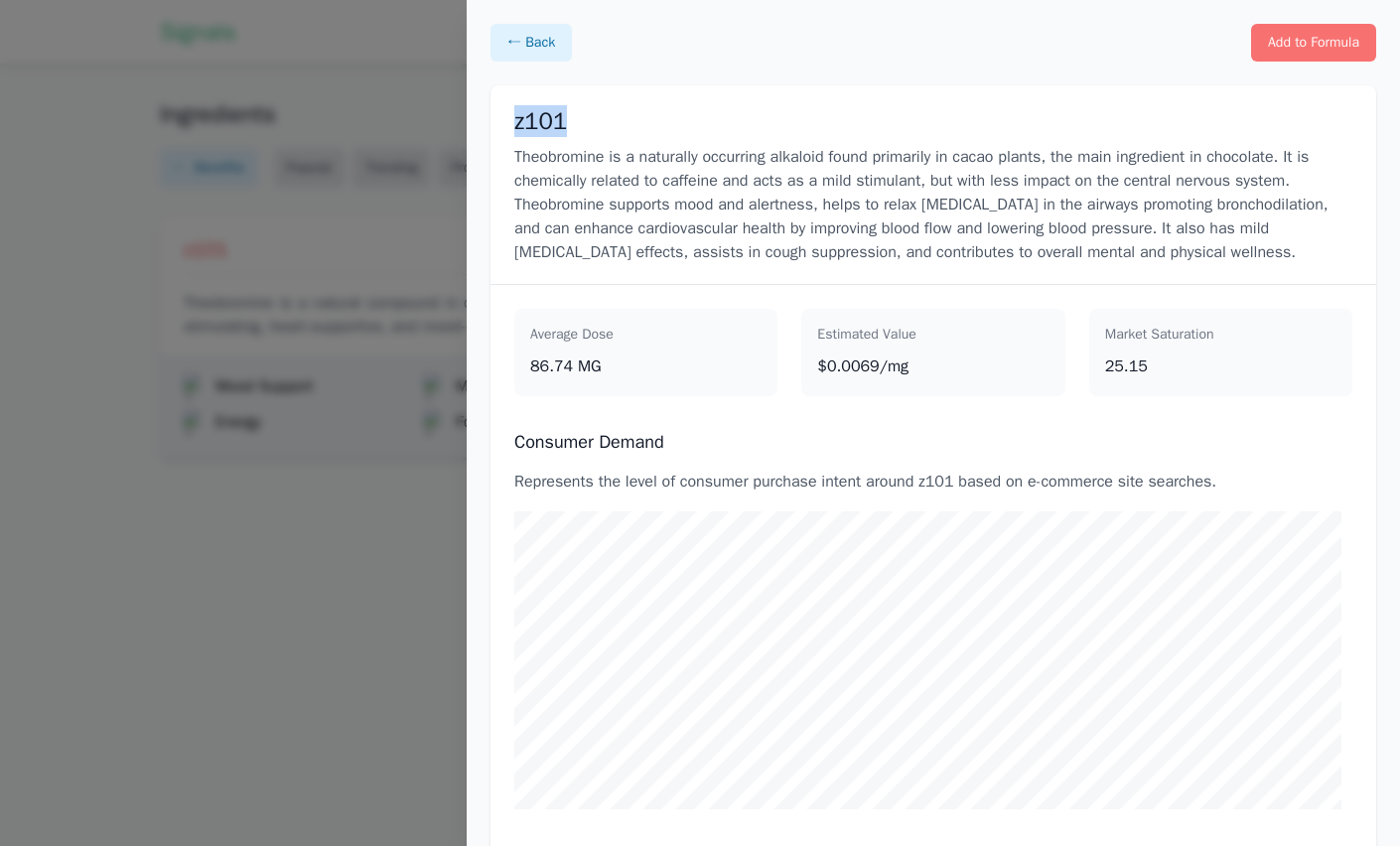 click on "z101" at bounding box center (540, 121) 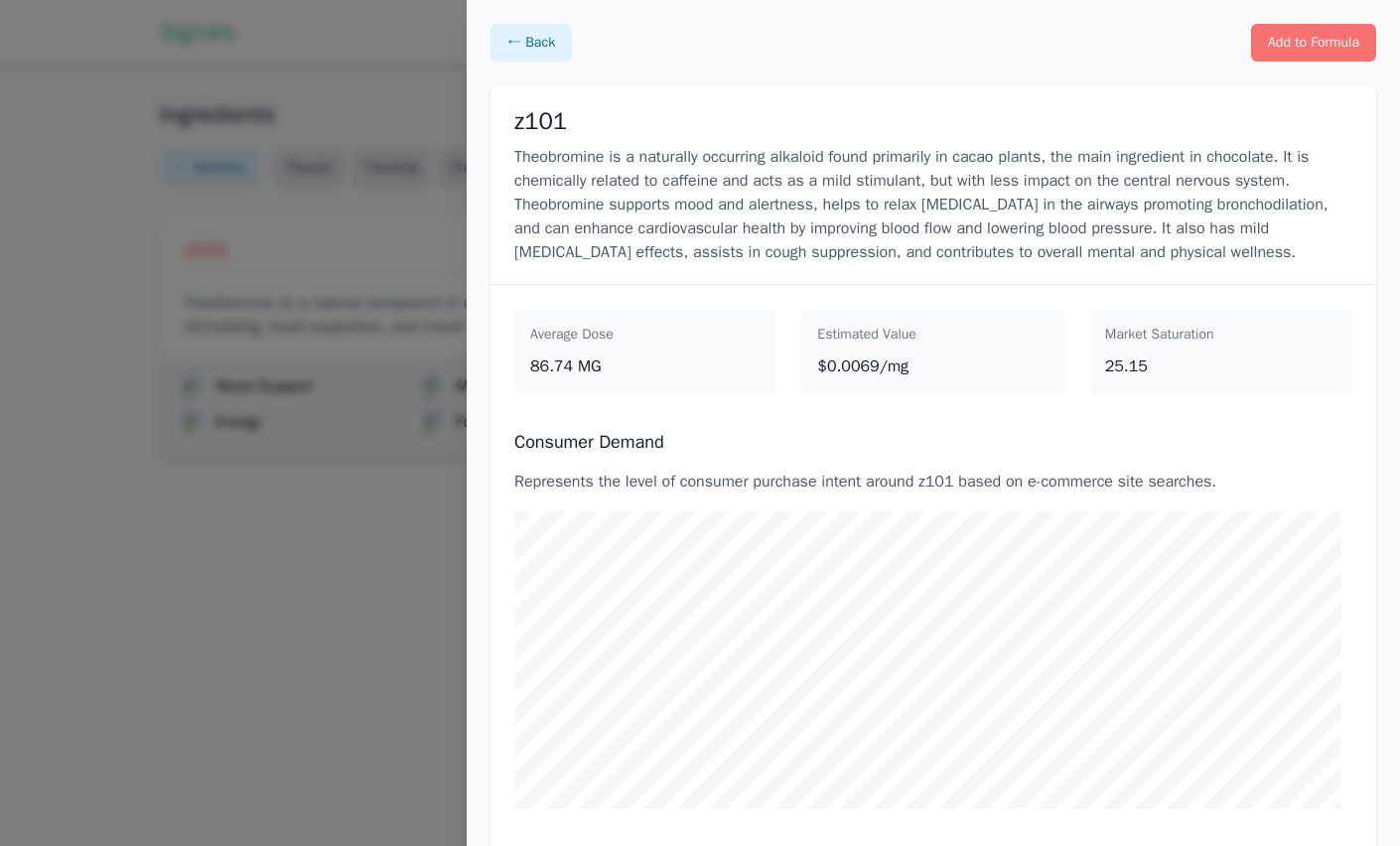 click on "z101" at bounding box center (540, 121) 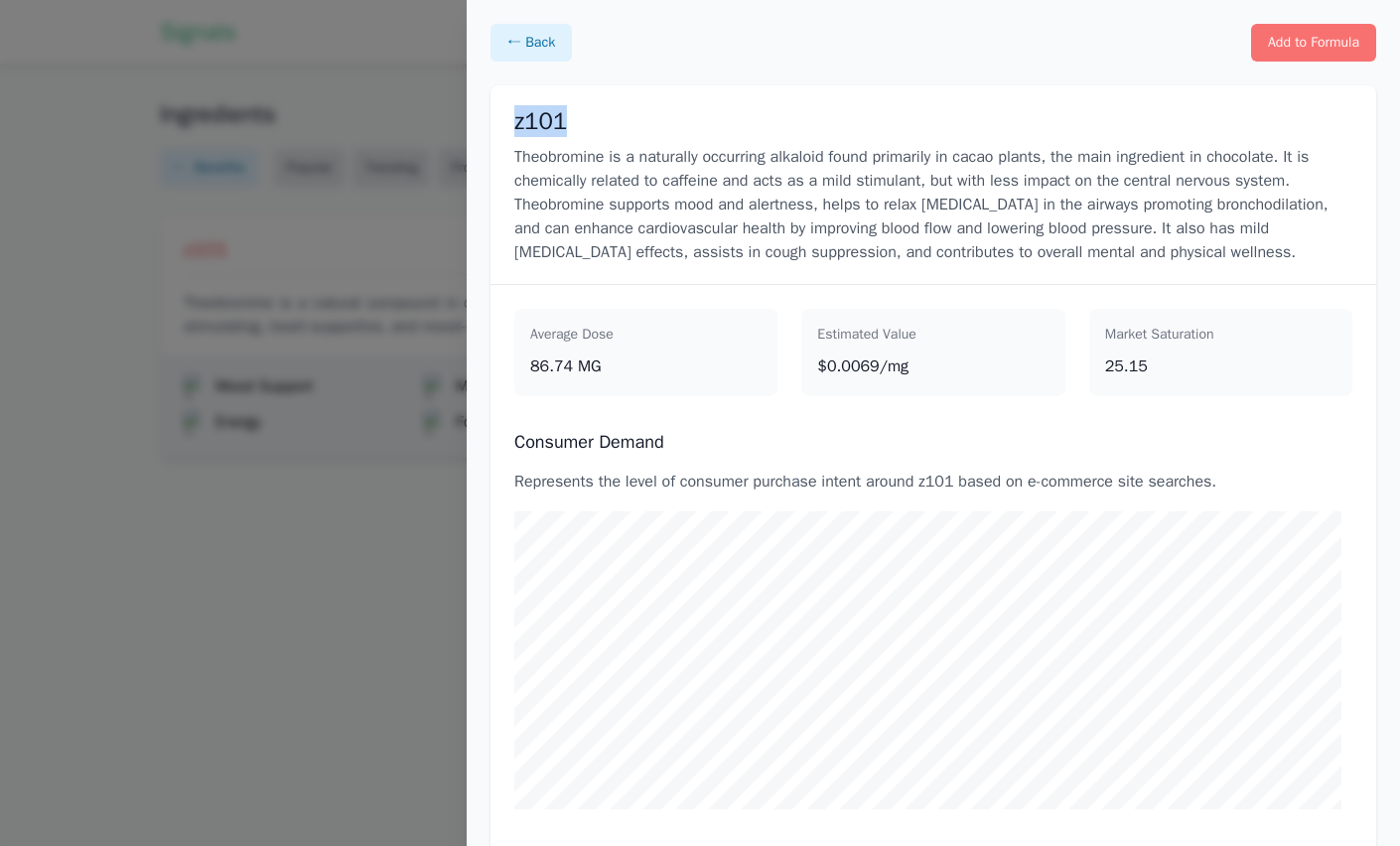 click on "z101" at bounding box center (540, 121) 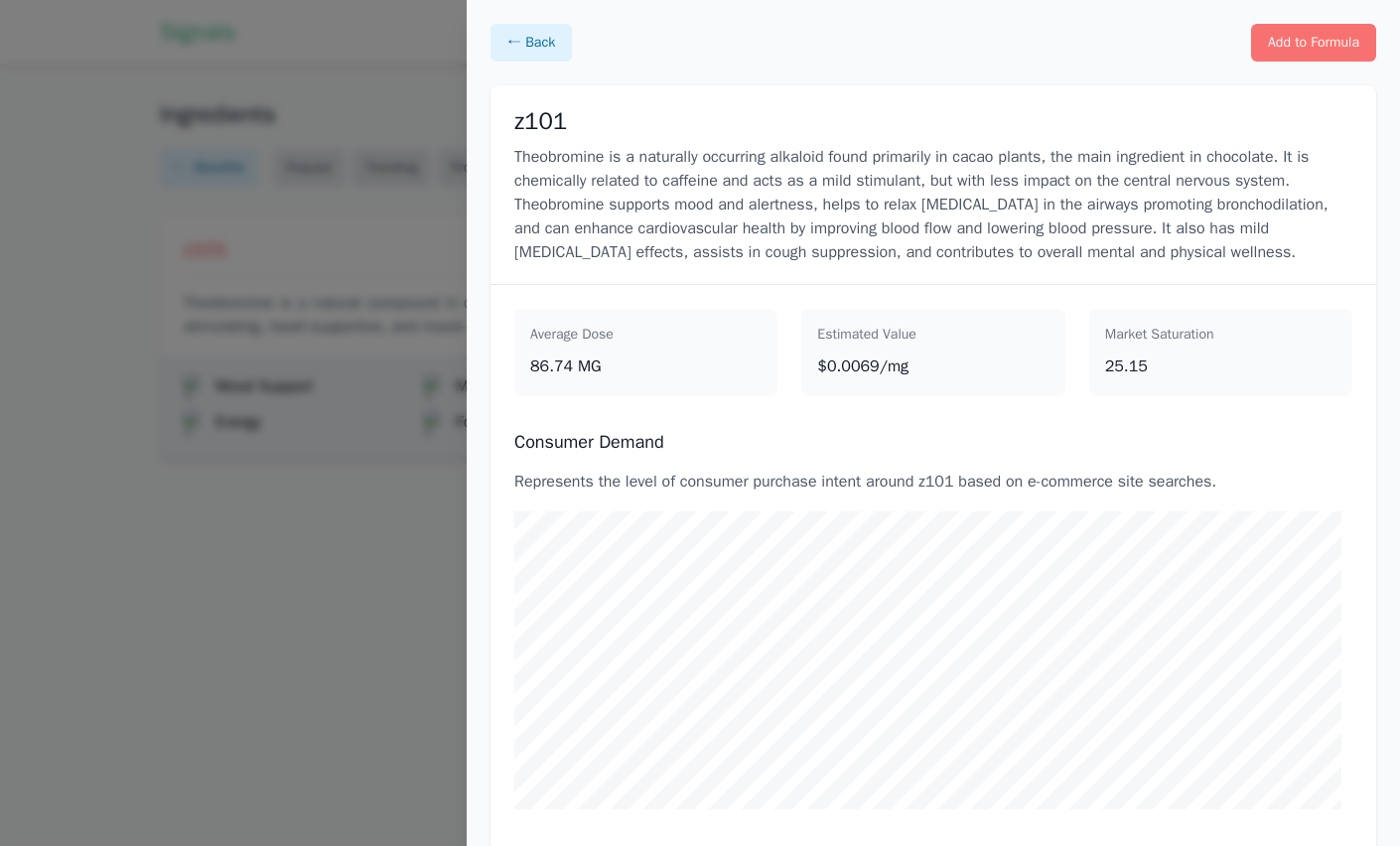 click on "z101" at bounding box center [540, 121] 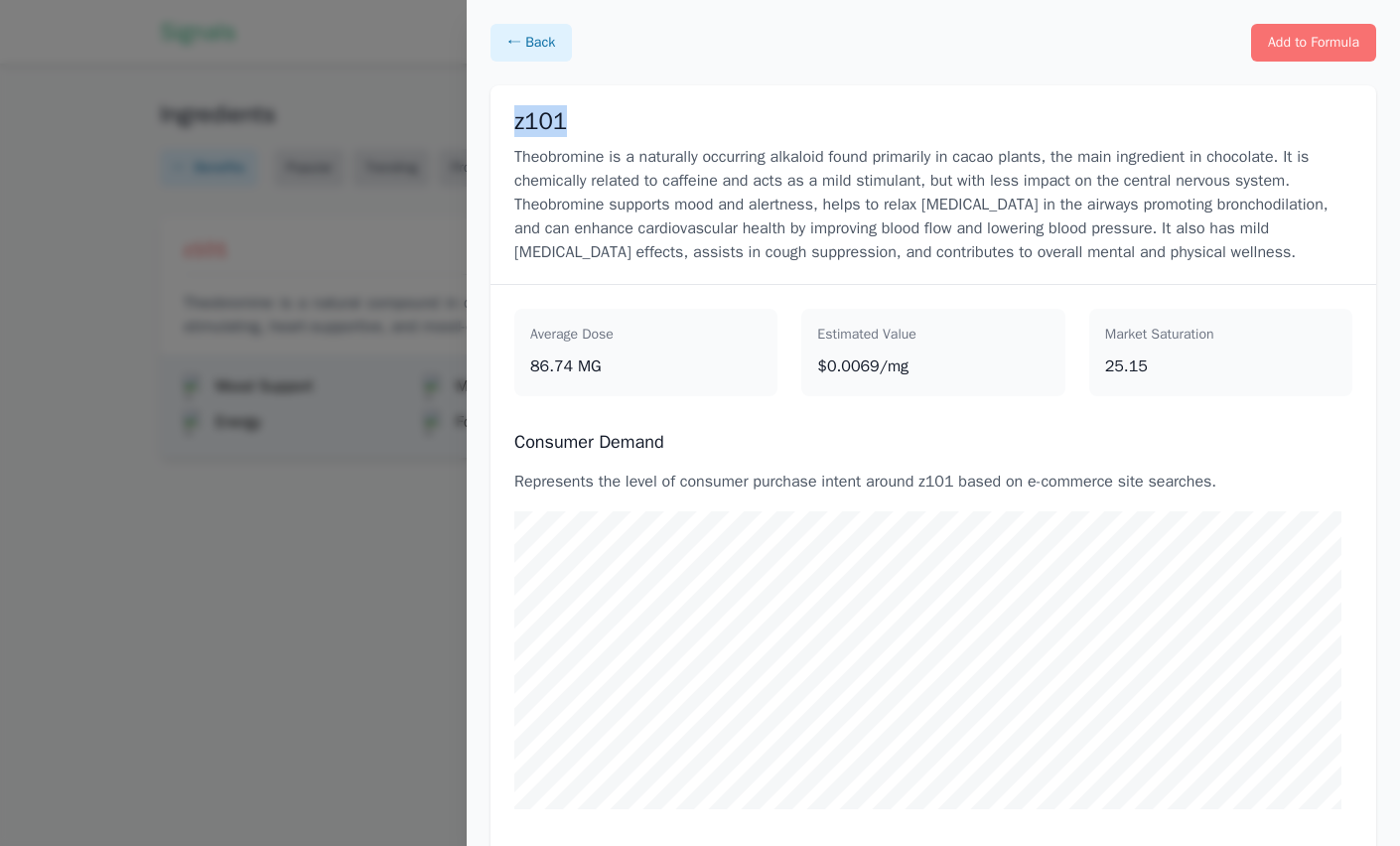 click on "z101" at bounding box center (540, 121) 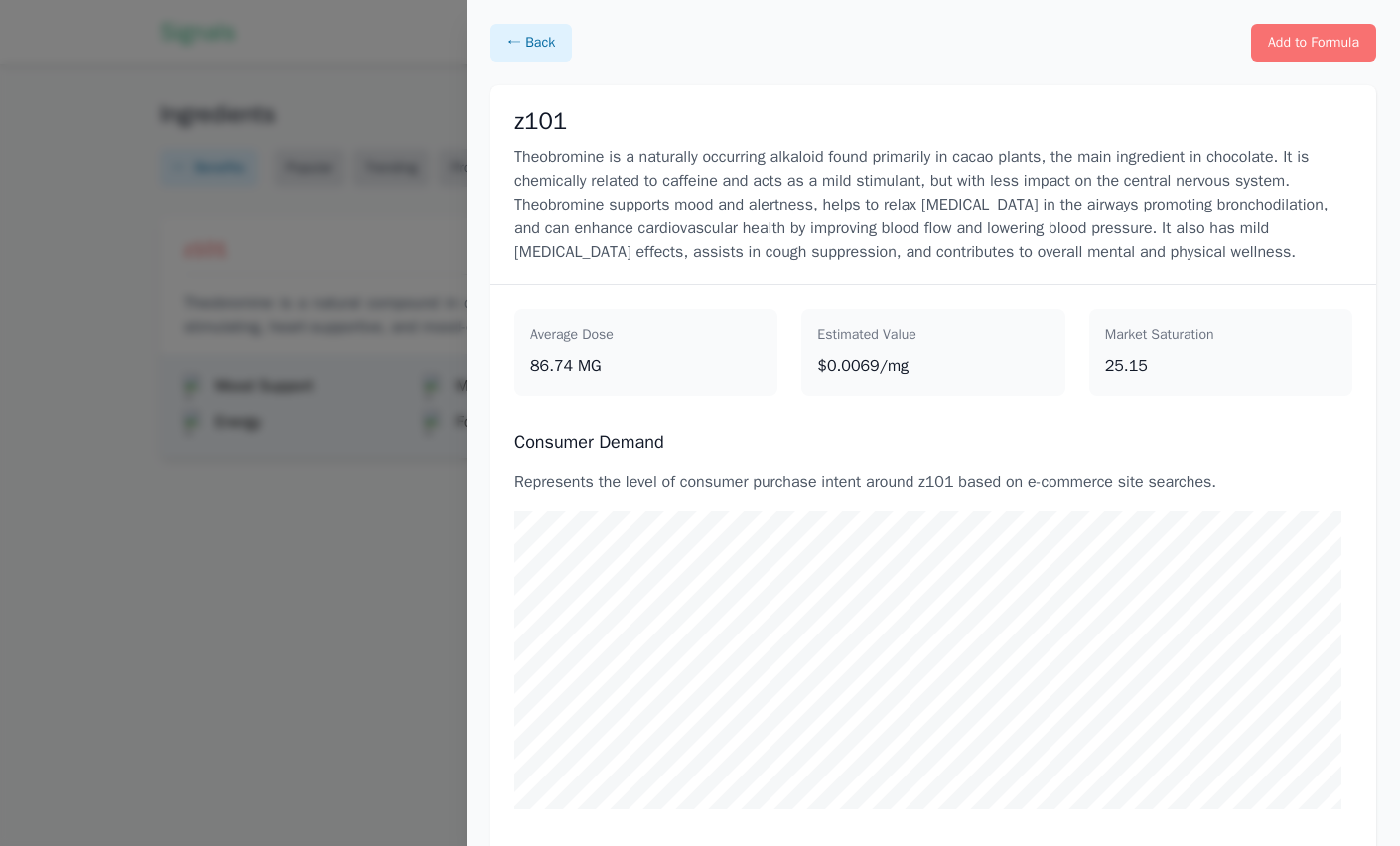 click on "z101" at bounding box center [540, 121] 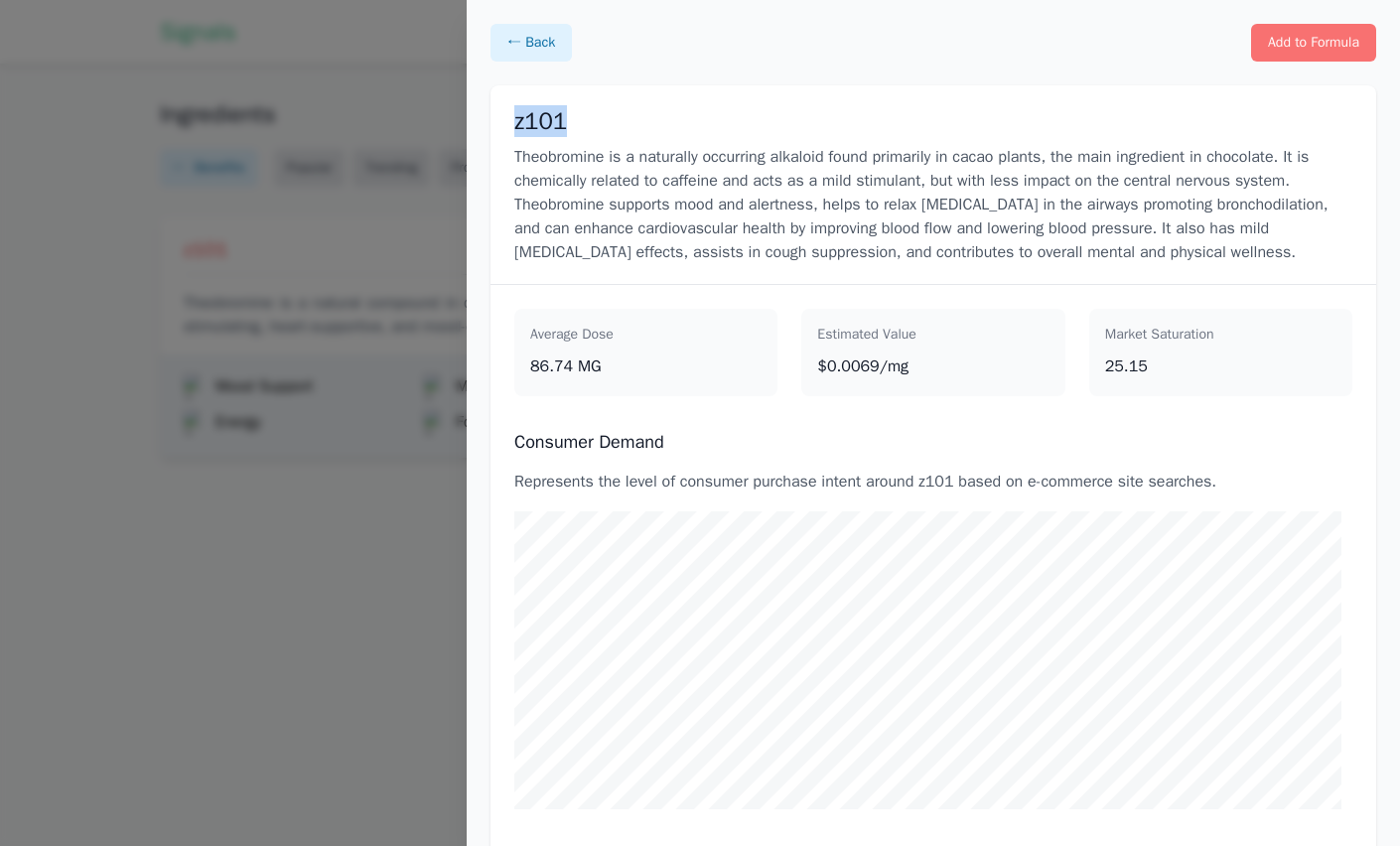 click on "z101" at bounding box center (540, 121) 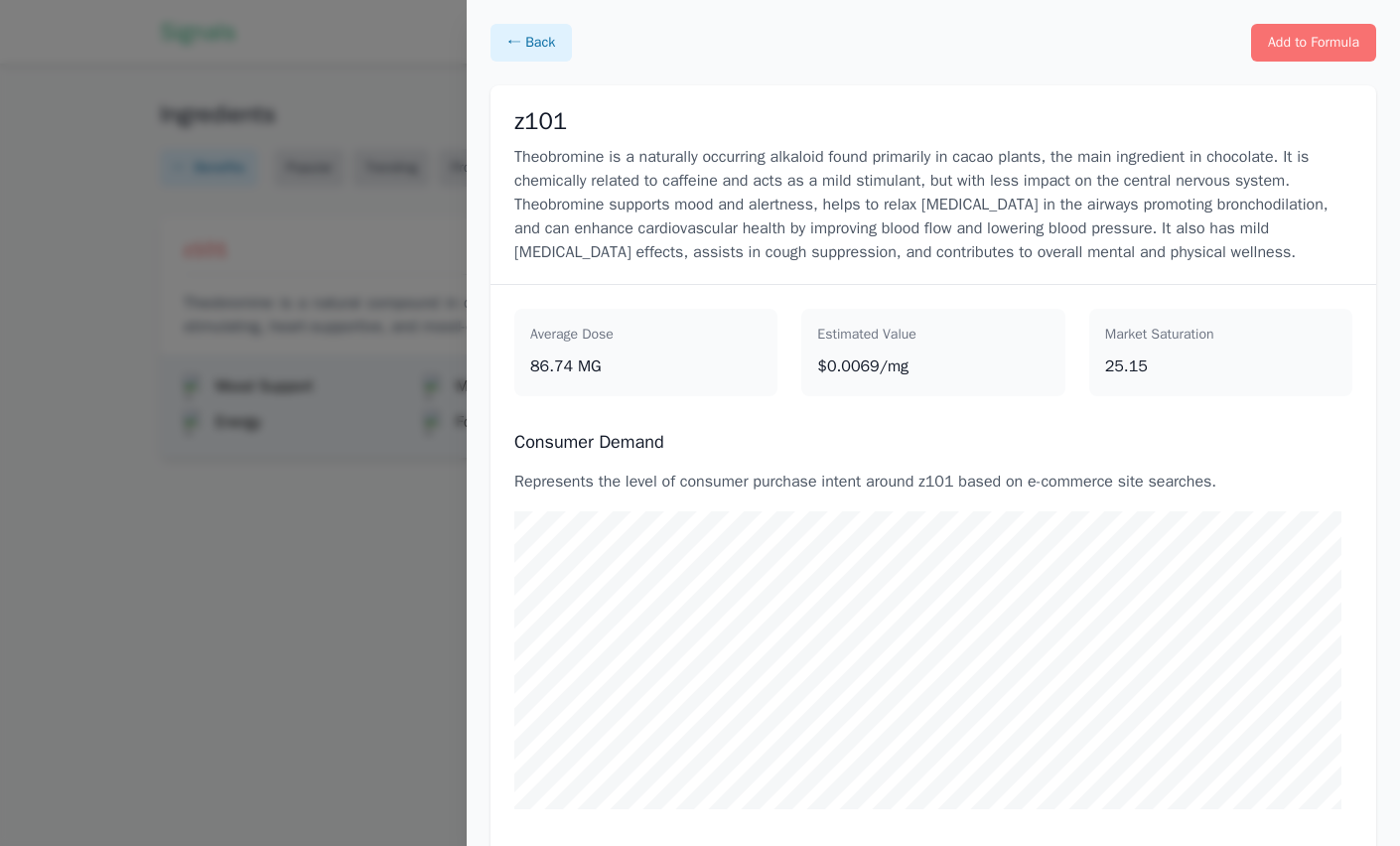 click on "z101" at bounding box center [540, 121] 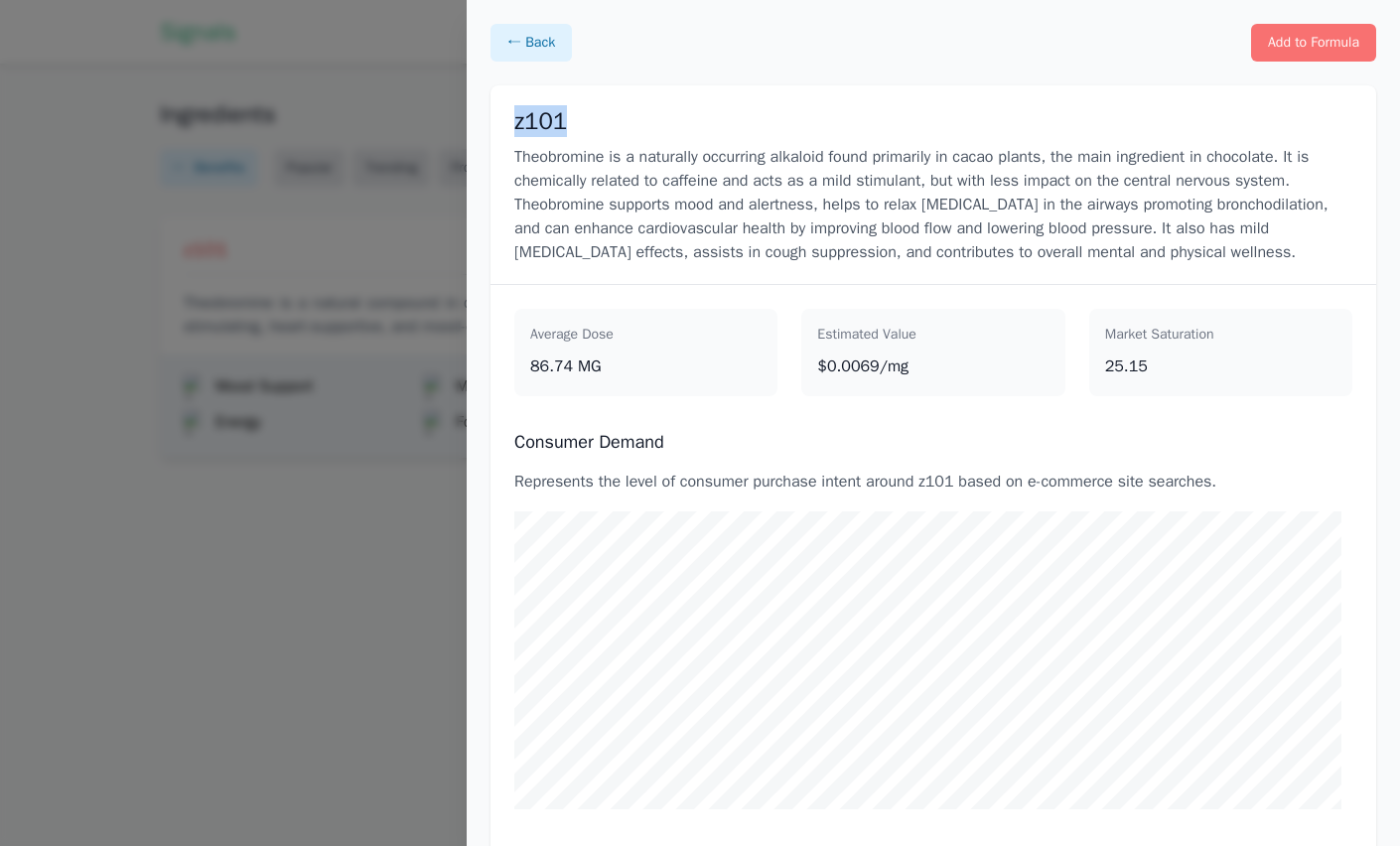 click on "z101" at bounding box center [540, 121] 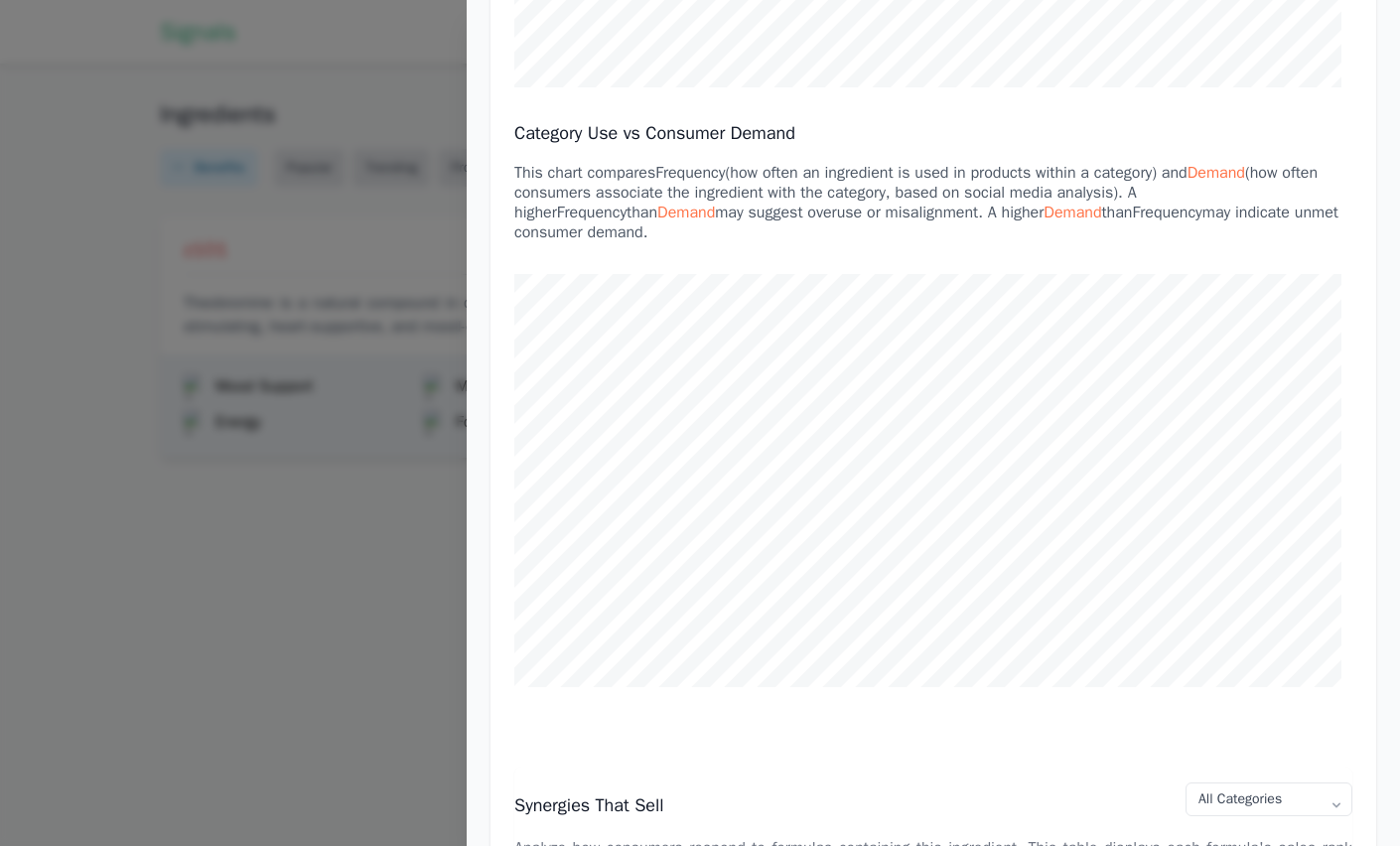 scroll, scrollTop: 0, scrollLeft: 0, axis: both 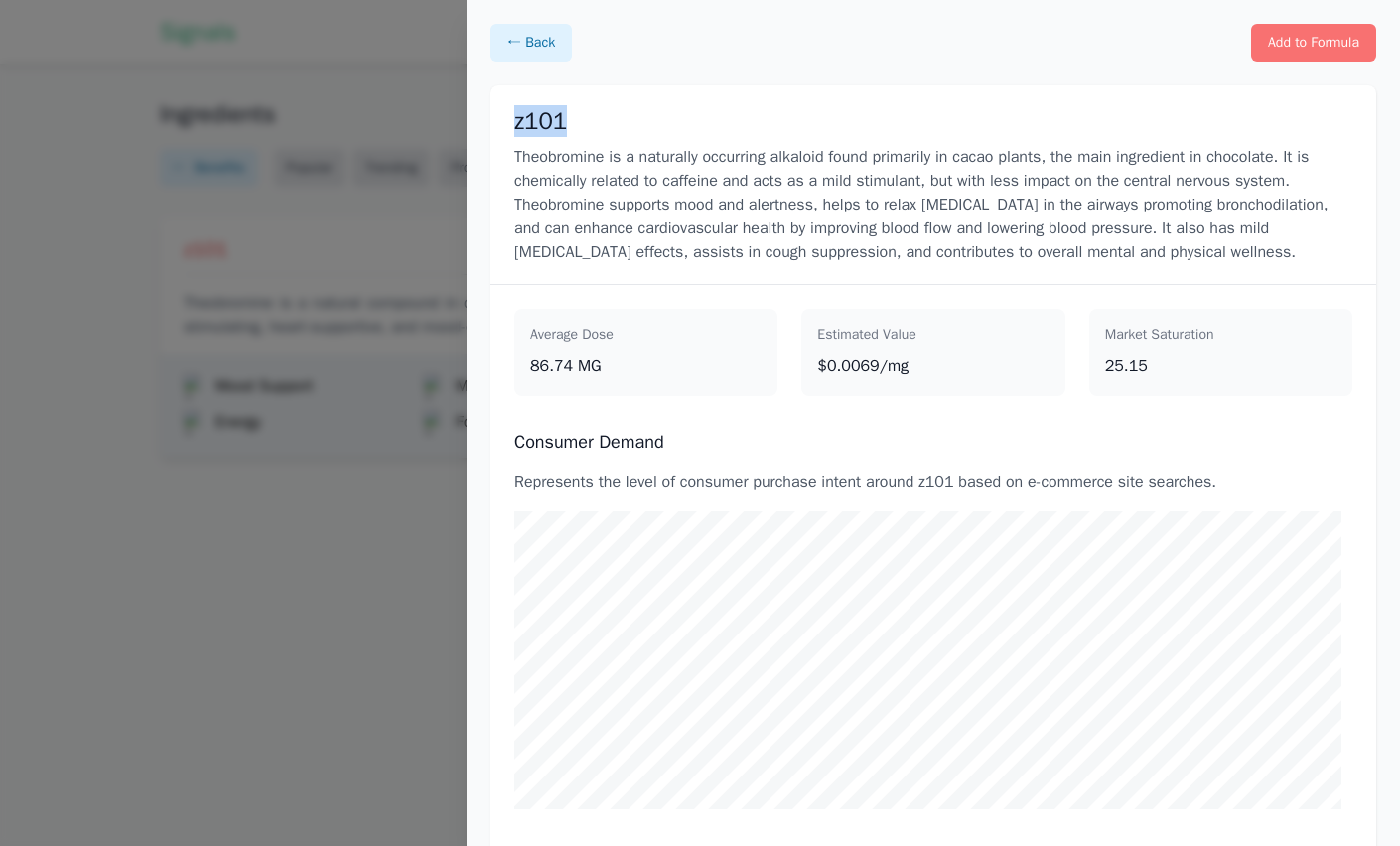 drag, startPoint x: 588, startPoint y: 128, endPoint x: 506, endPoint y: 122, distance: 82.219219 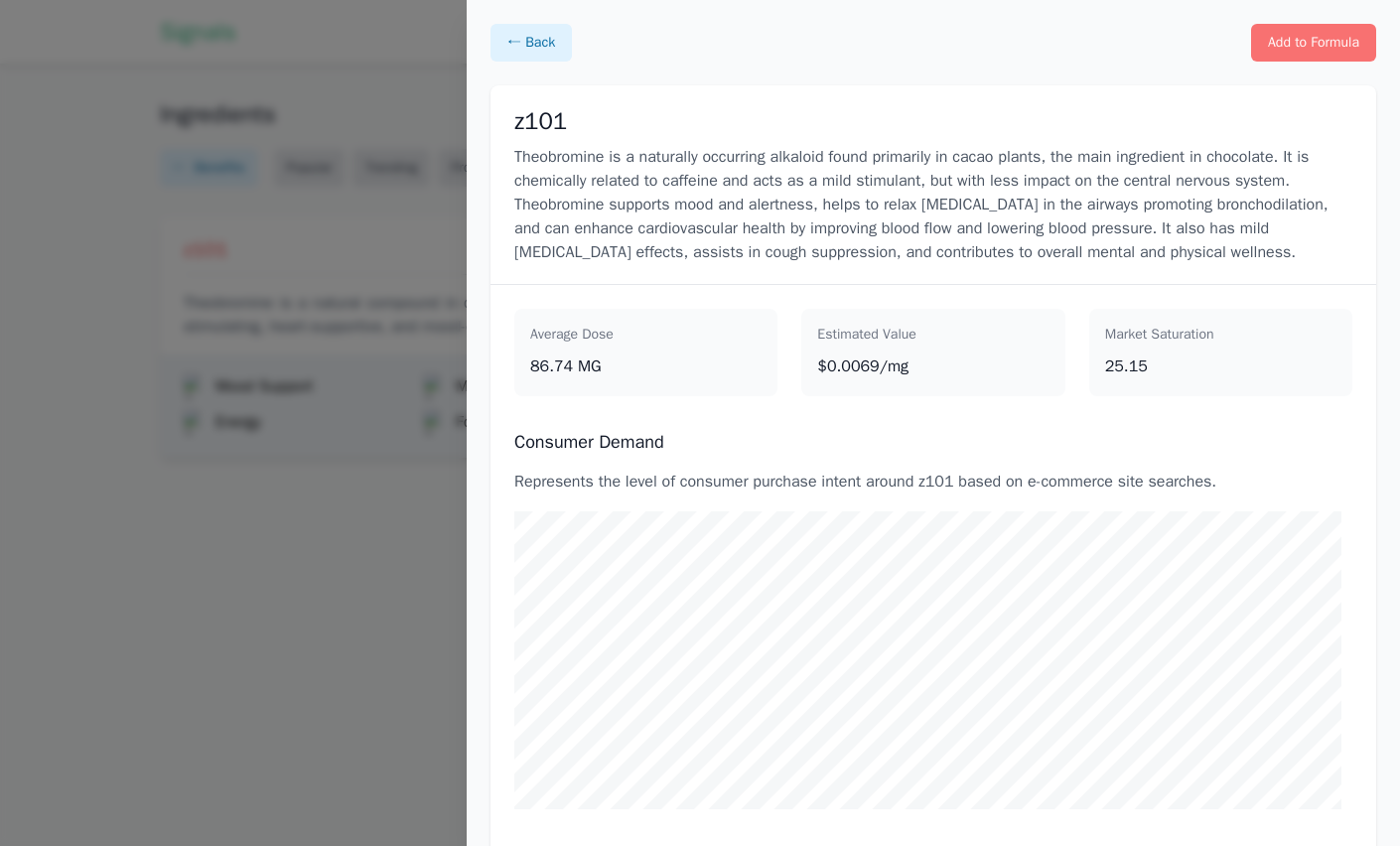 click on "z101" at bounding box center [540, 121] 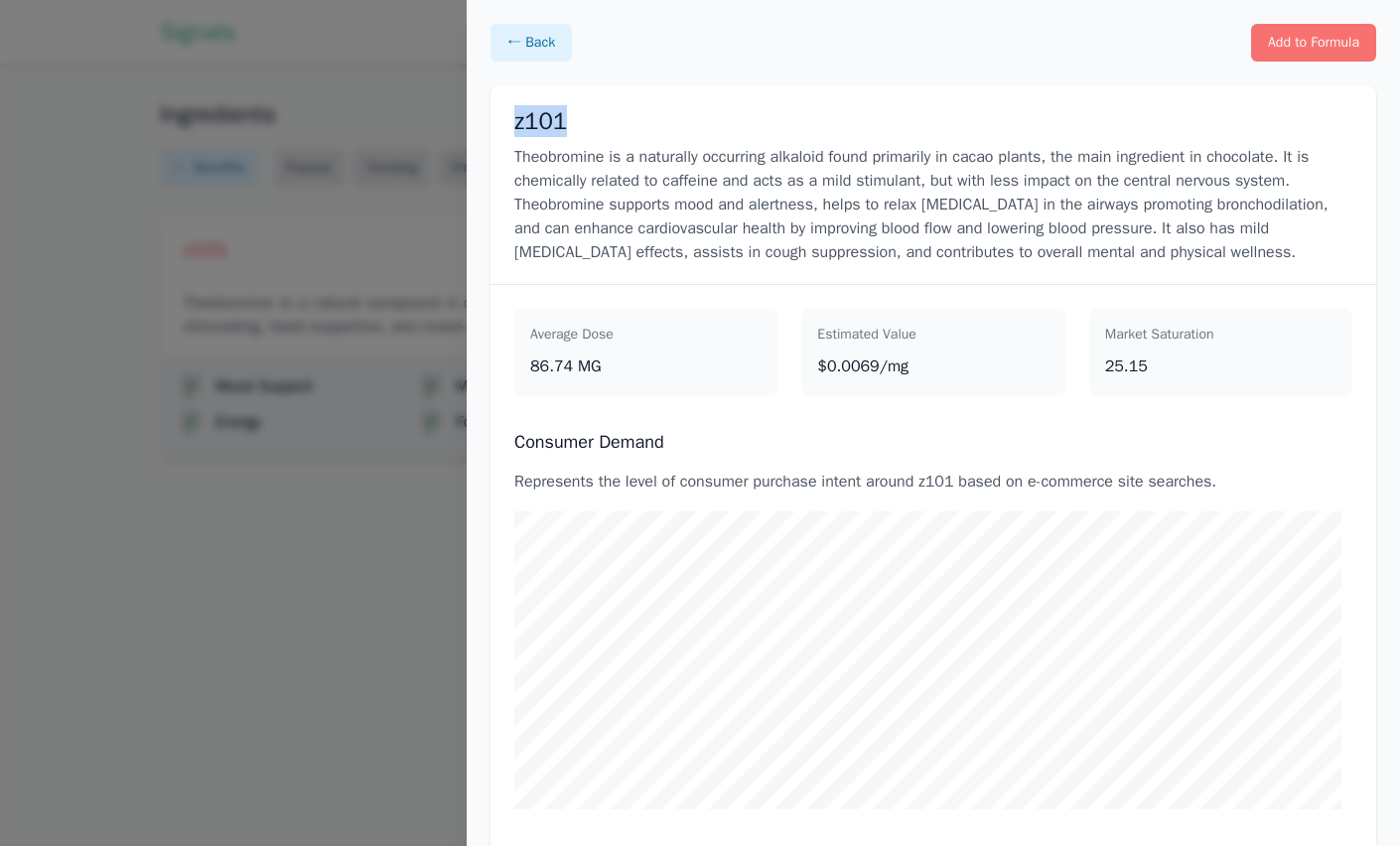 click on "z101" at bounding box center [540, 121] 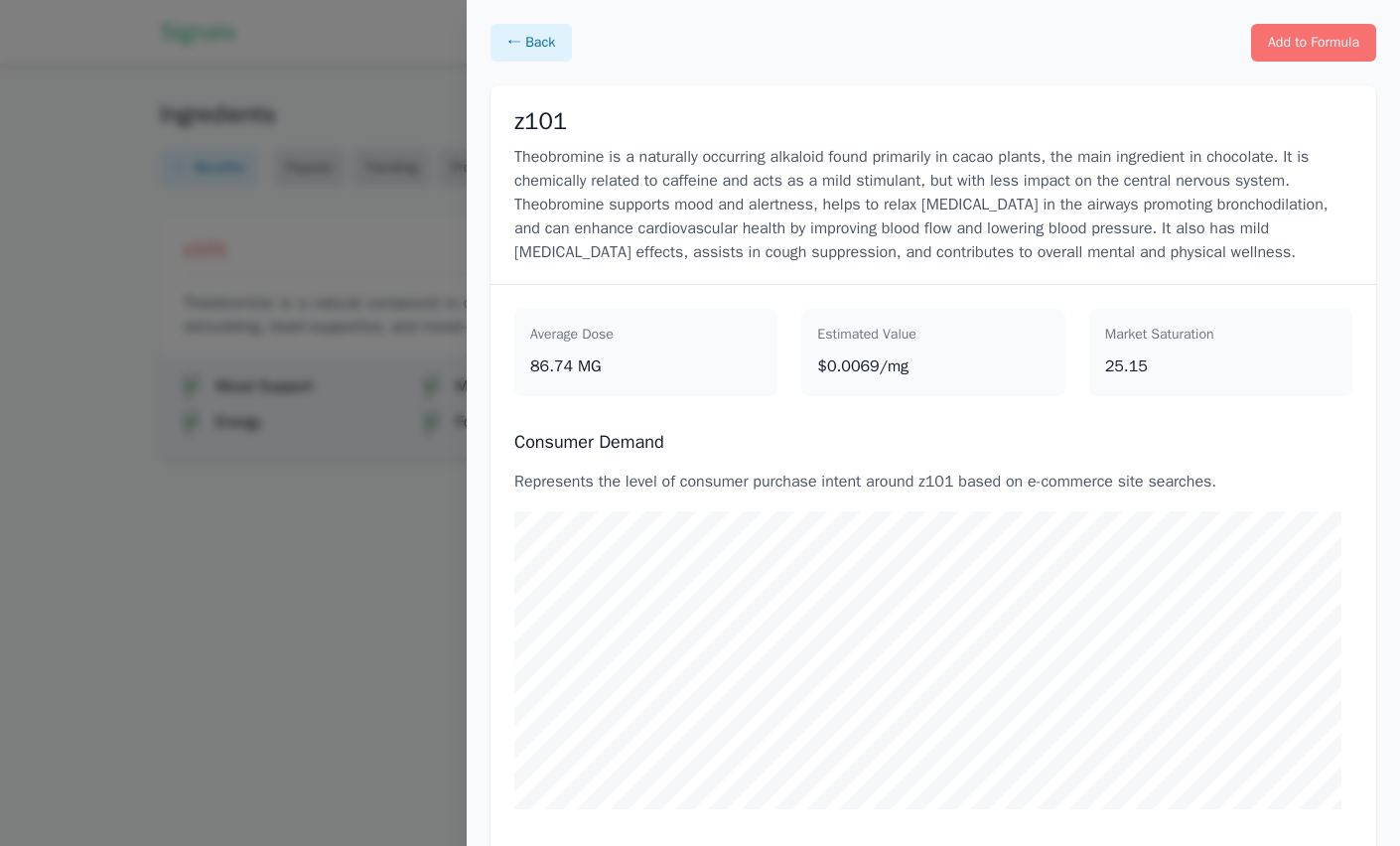 click on "z101" at bounding box center (933, 121) 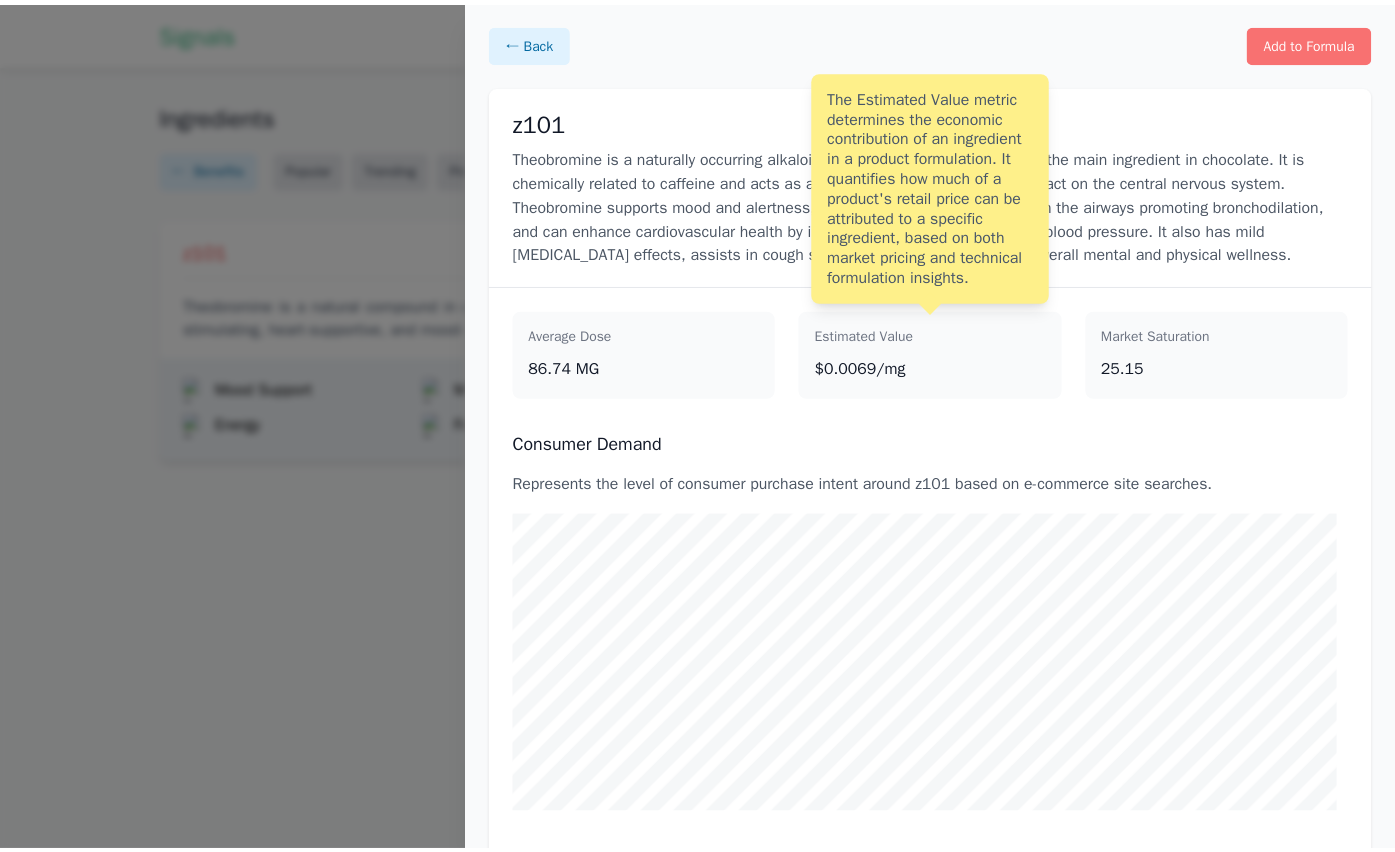 scroll, scrollTop: 0, scrollLeft: 0, axis: both 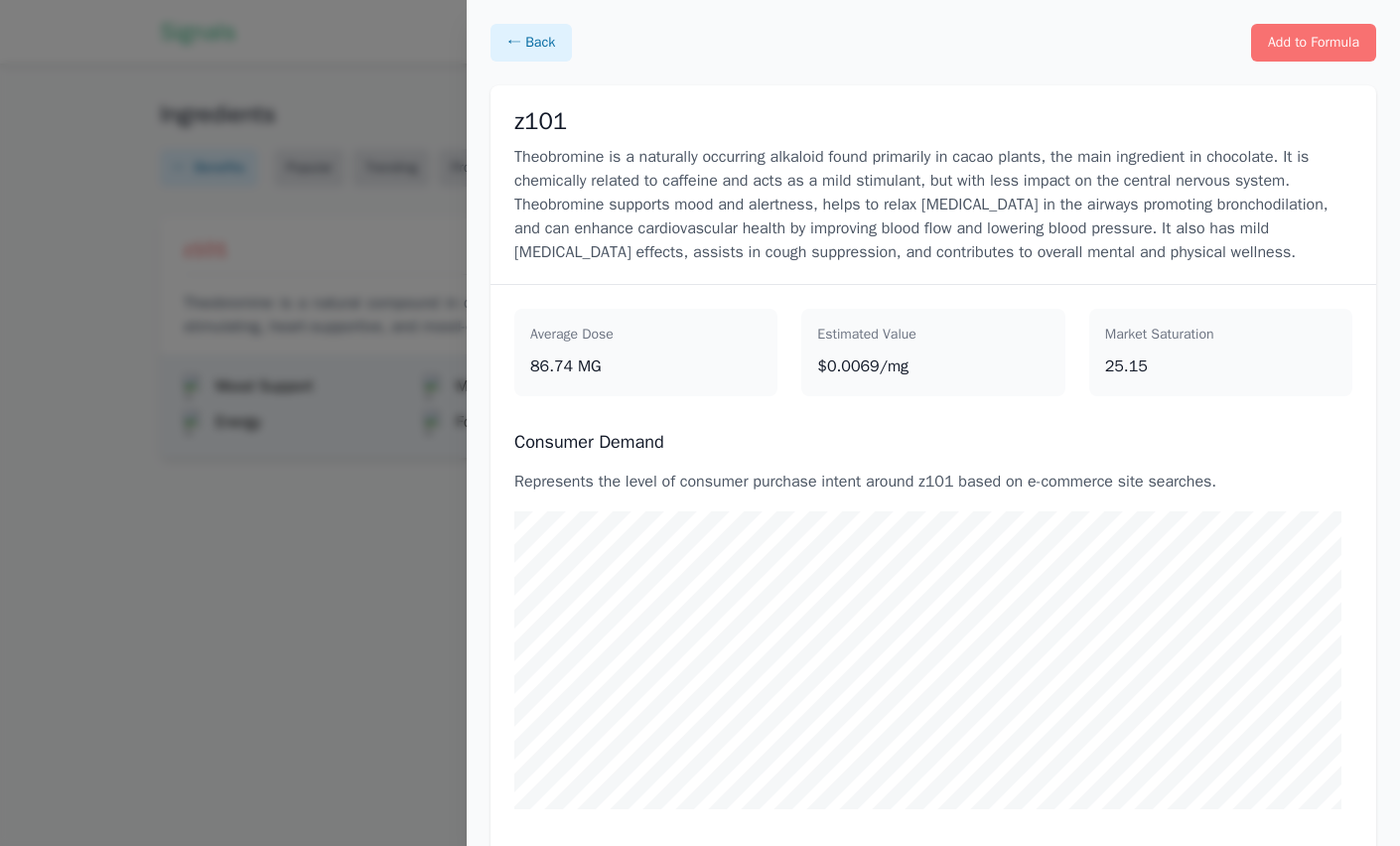 click at bounding box center [700, 423] 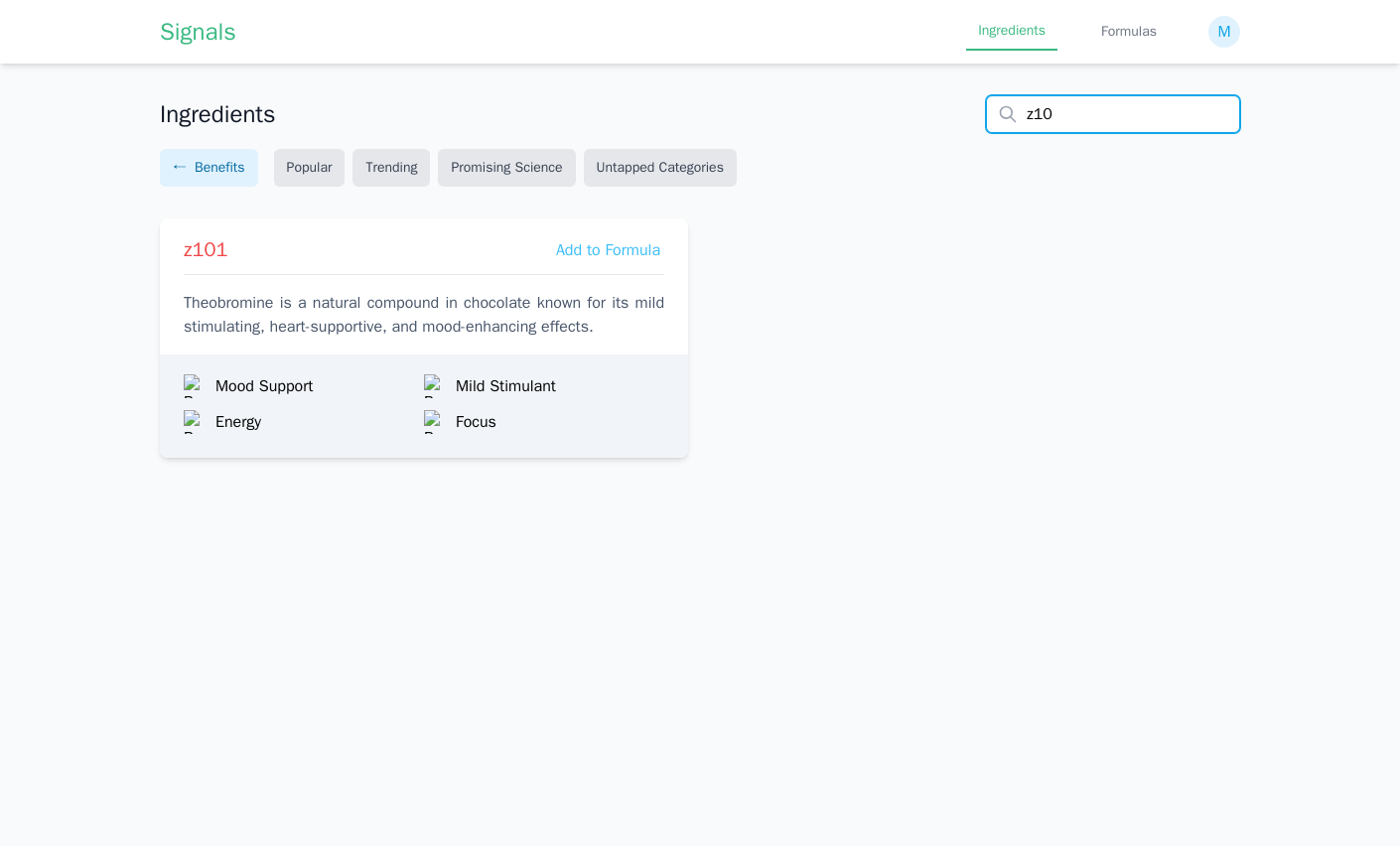 click on "z10" at bounding box center [1113, 114] 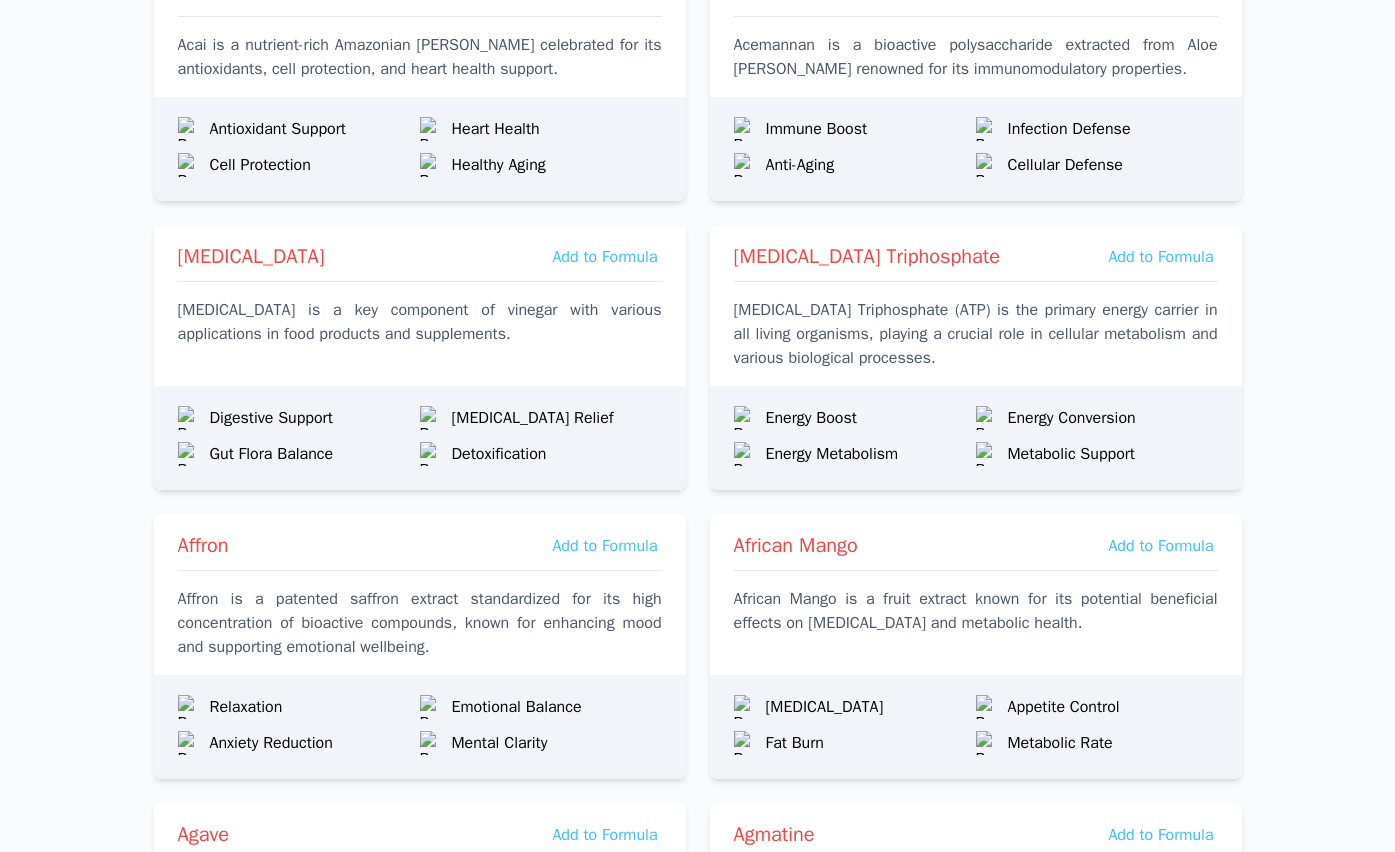 scroll, scrollTop: 0, scrollLeft: 0, axis: both 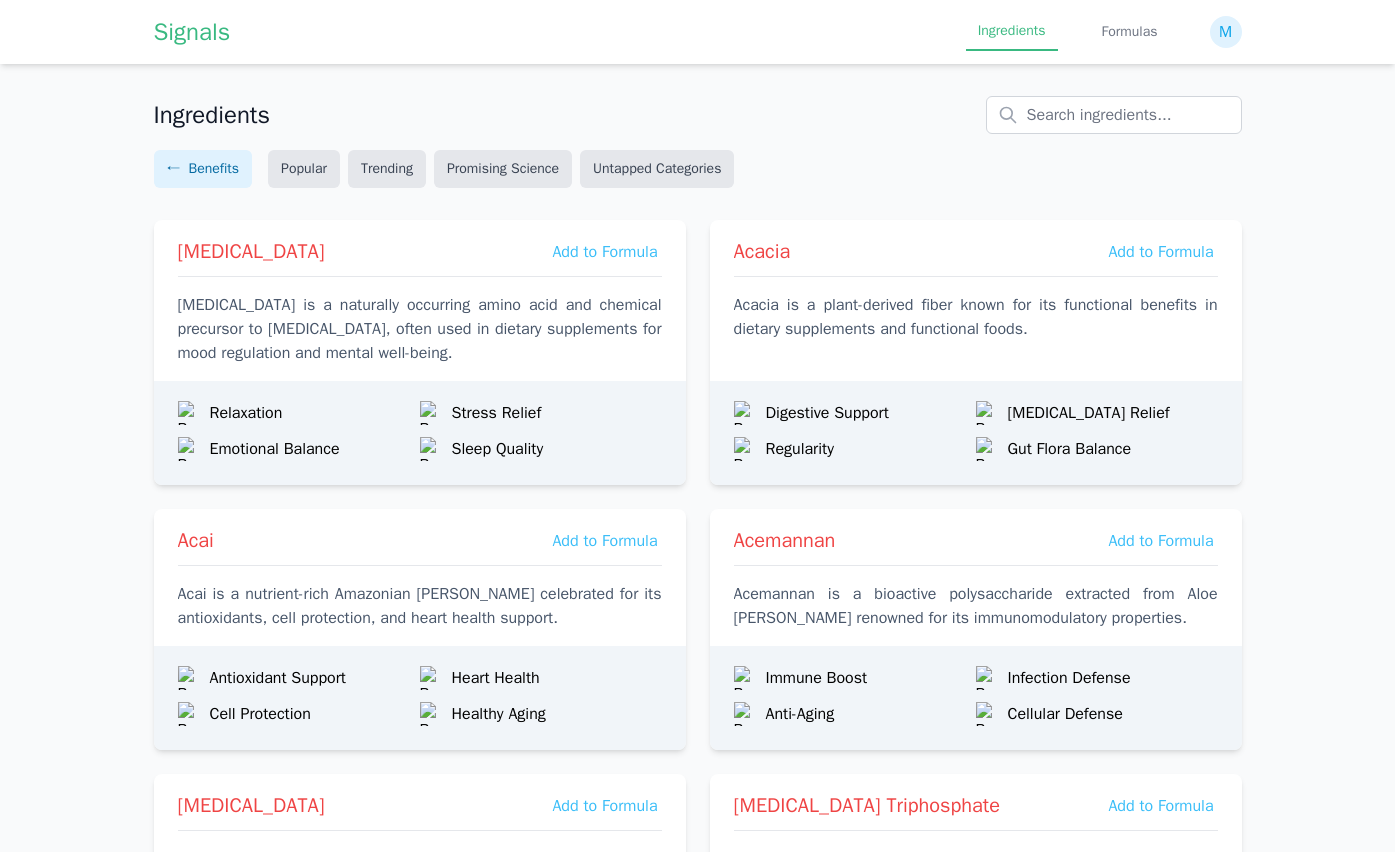 click on "Ingredients" at bounding box center (698, 115) 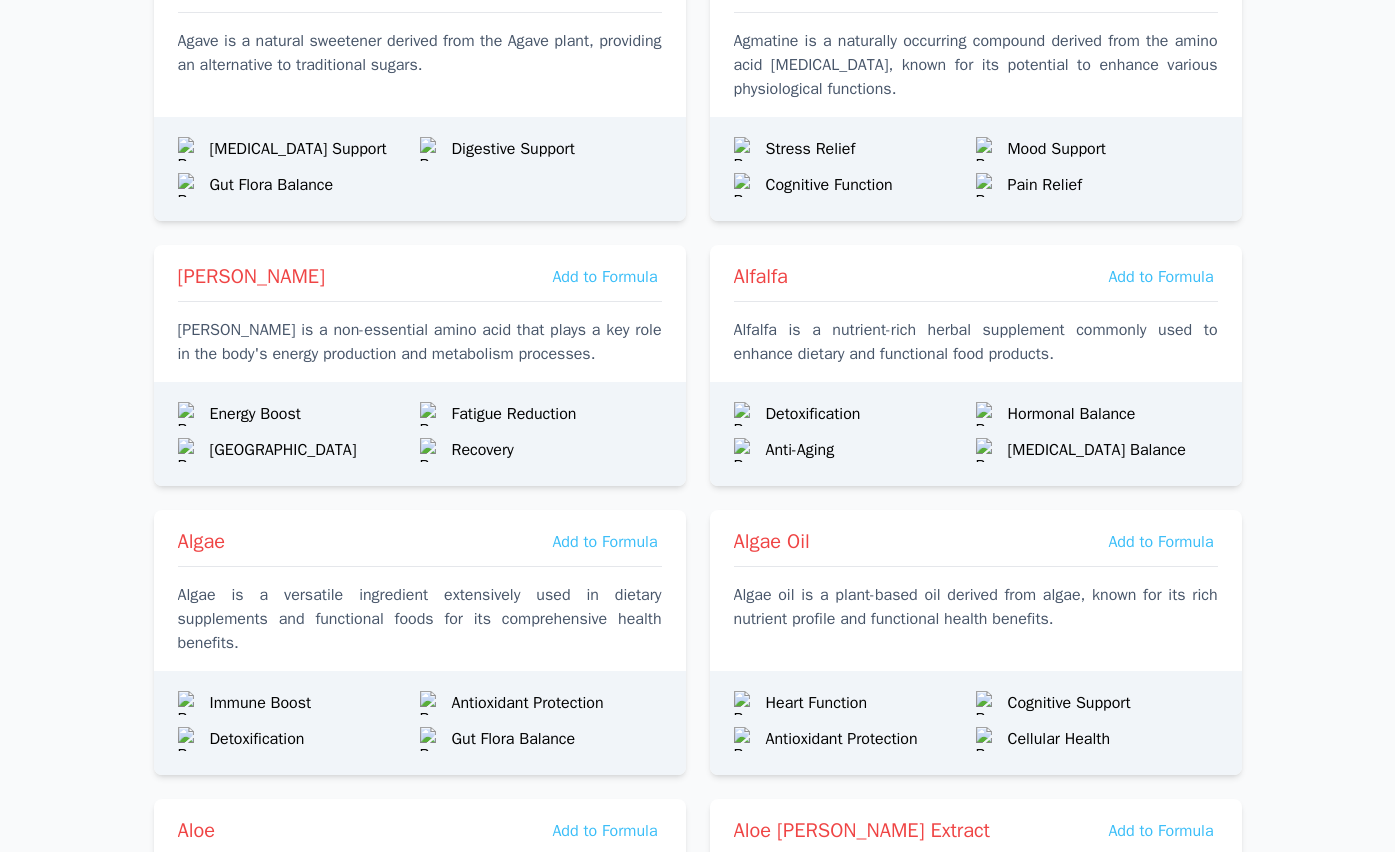 scroll, scrollTop: 0, scrollLeft: 0, axis: both 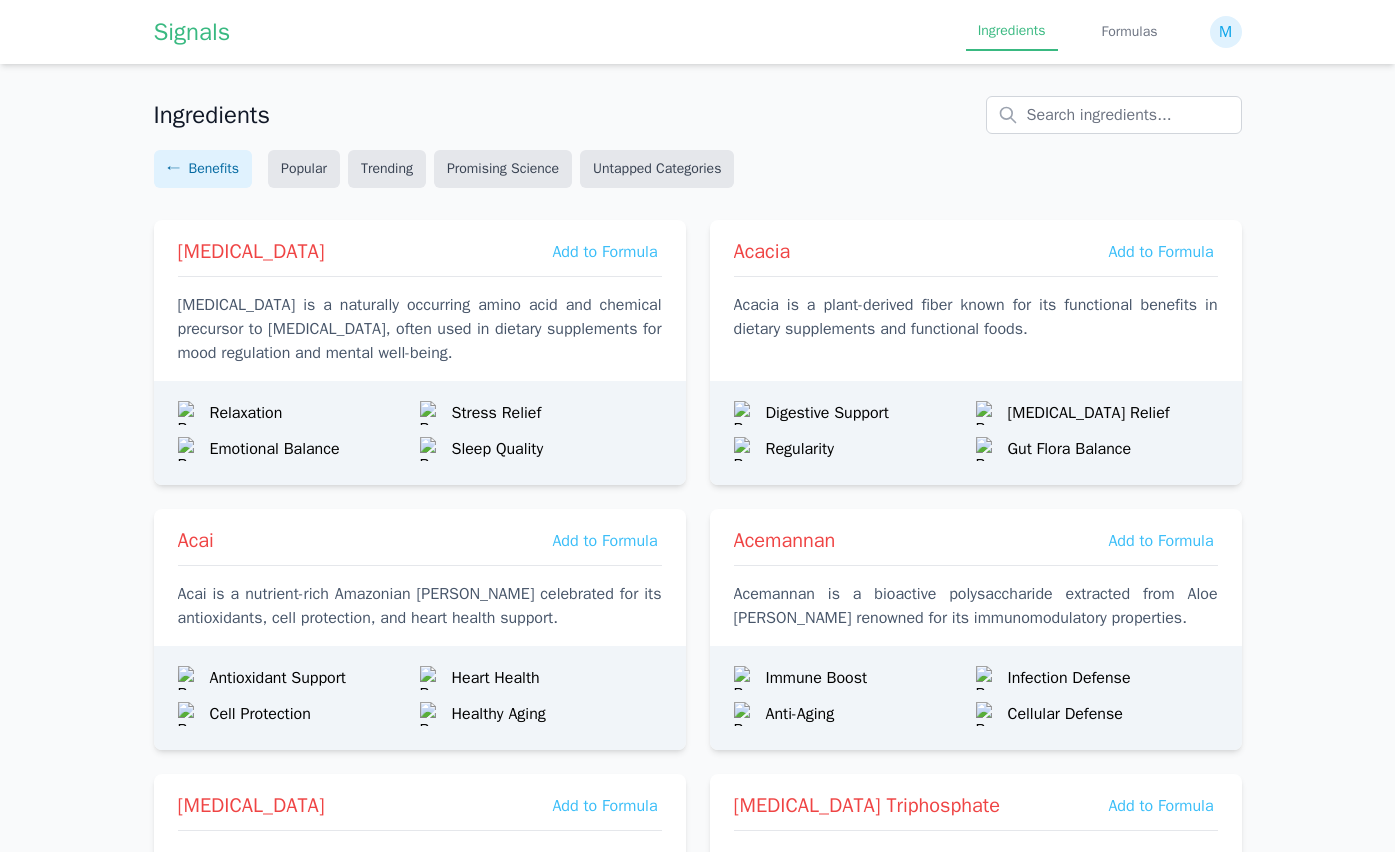 click on "Signals  Ingredients   Formulas  M Ingredients ← Benefits  Popular   Trending   Promising Science   Untapped Categories  [MEDICAL_DATA]  Add to Formula  [MEDICAL_DATA] is a naturally occurring amino acid and chemical precursor to [MEDICAL_DATA], often used in dietary supplements for mood regulation and mental well-being. Relaxation Stress Relief Emotional Balance Sleep Quality Acacia  Add to Formula  Acacia is a plant-derived fiber known for its functional benefits in dietary supplements and functional foods. Digestive Support [MEDICAL_DATA] Relief Regularity Gut Flora Balance Acai  Add to Formula  Acai is a nutrient-rich Amazonian [PERSON_NAME] celebrated for its antioxidants, cell protection, and heart health support. Antioxidant Support Heart Health Cell Protection Healthy Aging Acemannan  Add to Formula  Acemannan is a bioactive polysaccharide extracted from Aloe [PERSON_NAME] renowned for its immunomodulatory properties. Immune Boost Infection Defense Anti-Aging Cellular Defense [MEDICAL_DATA]  Add to Formula  Digestive Support [MEDICAL_DATA] Relief Affron" at bounding box center [697, 1967] 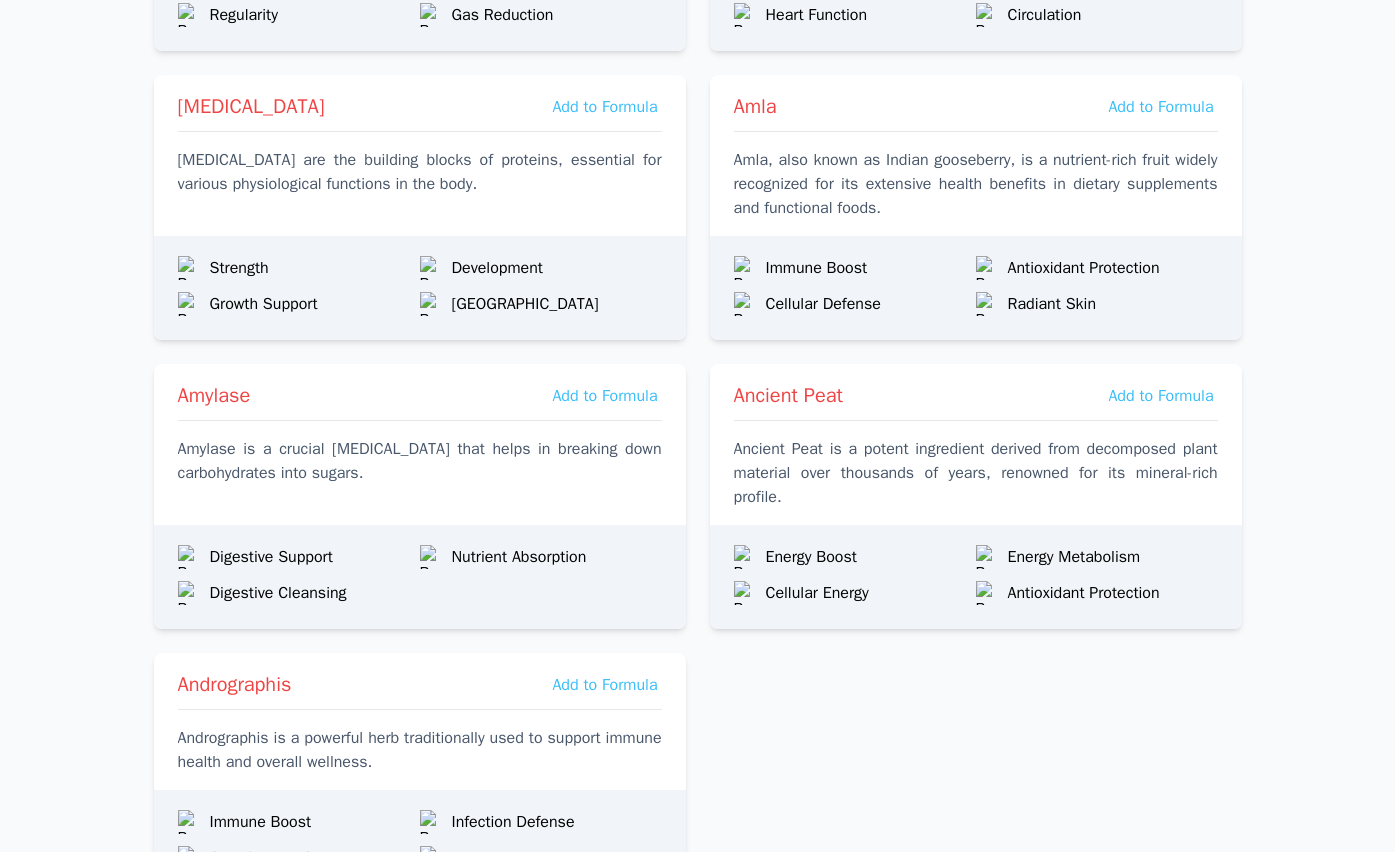 scroll, scrollTop: 3083, scrollLeft: 0, axis: vertical 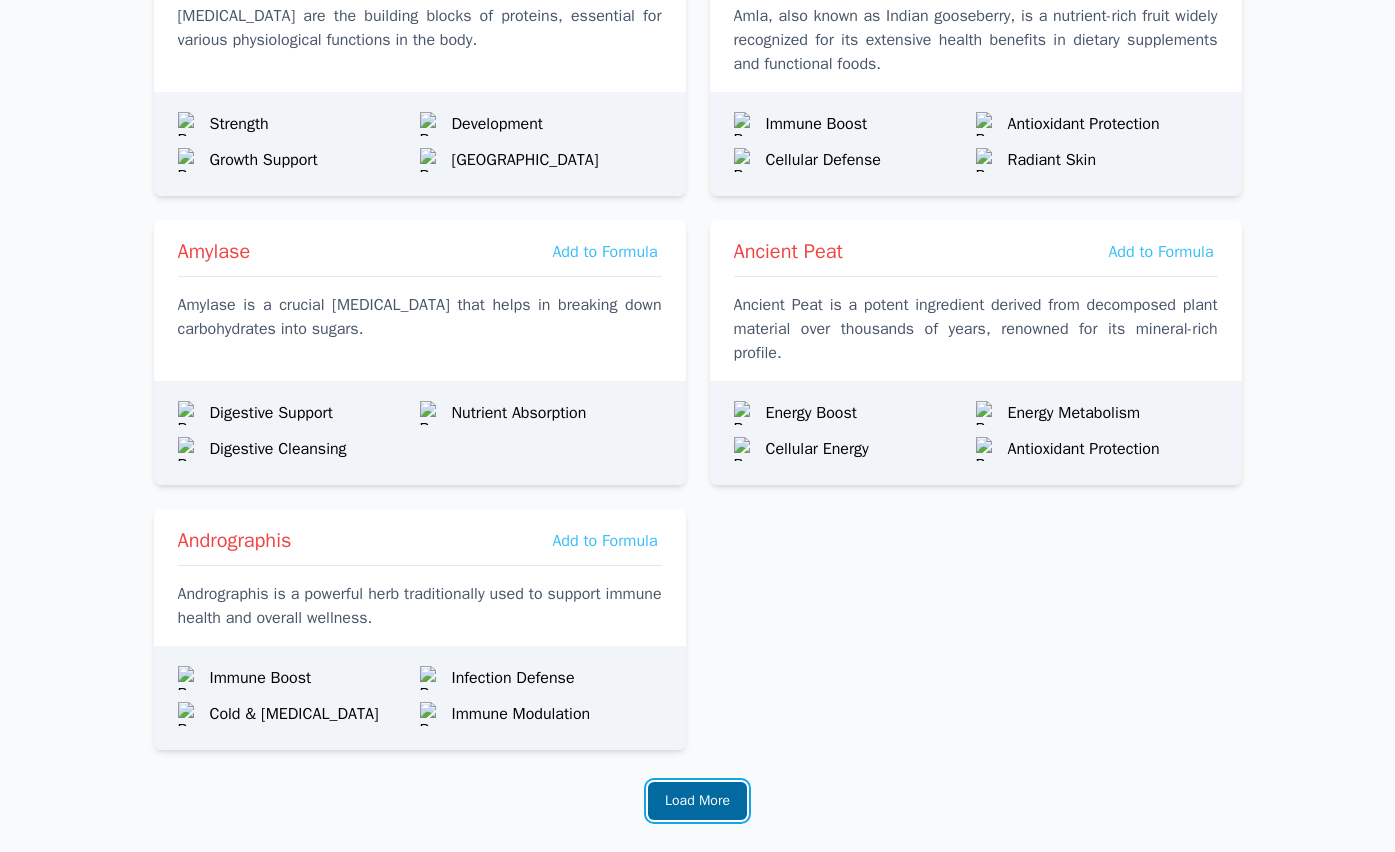 click on "Load More" at bounding box center (697, 801) 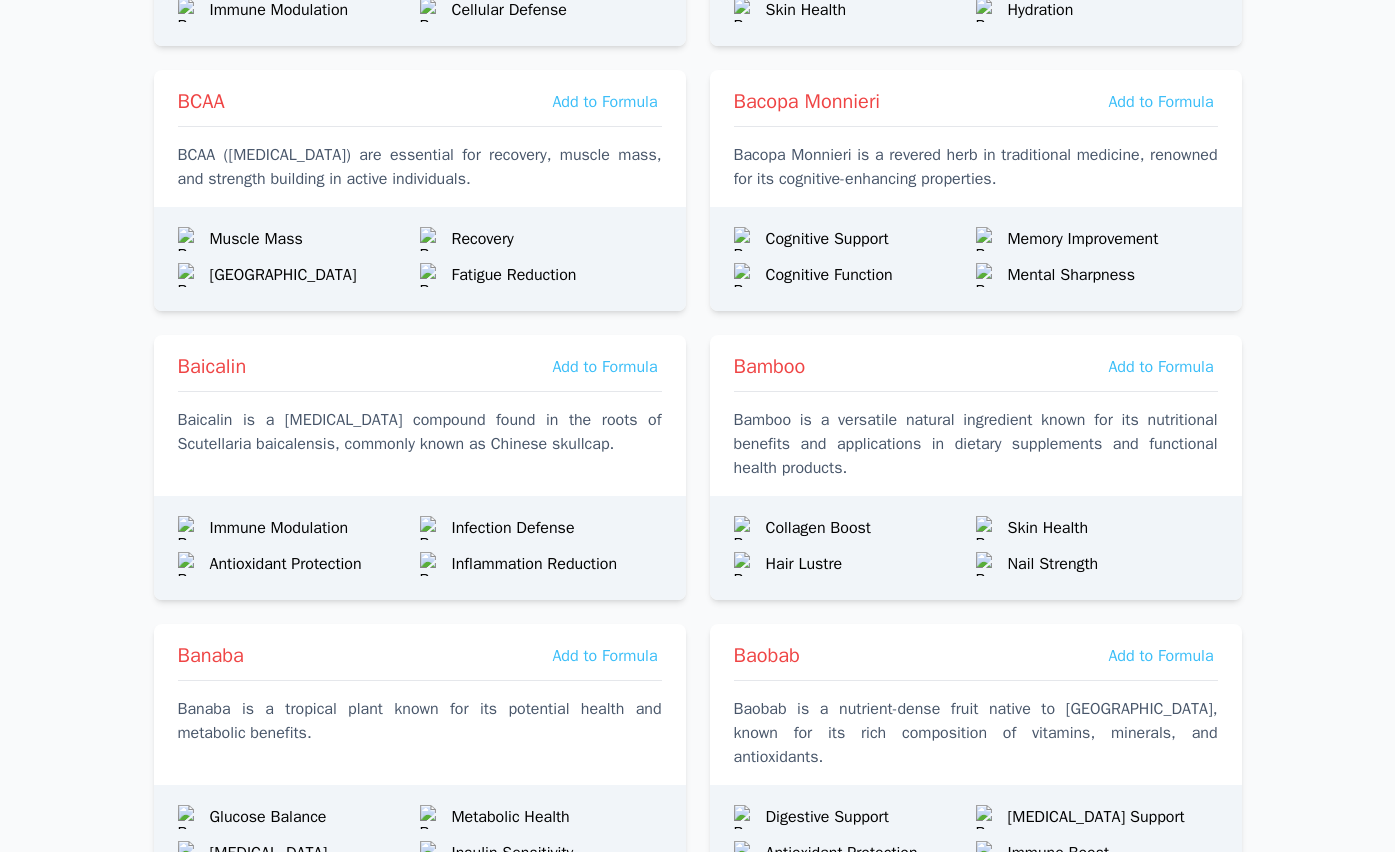 scroll, scrollTop: 5687, scrollLeft: 0, axis: vertical 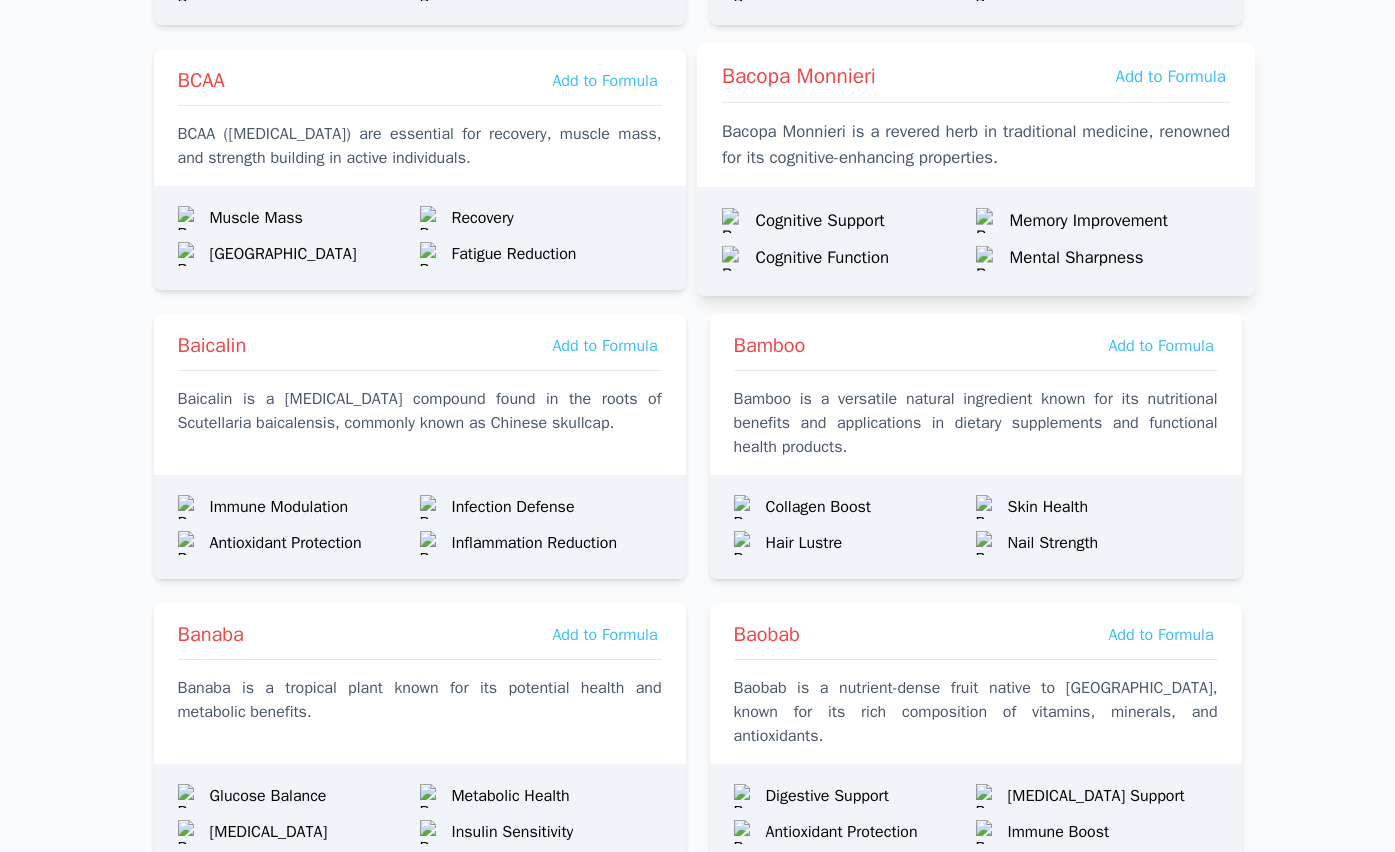 click on "Bacopa Monnieri is a revered herb in traditional medicine, renowned for its cognitive-enhancing properties." at bounding box center (975, 145) 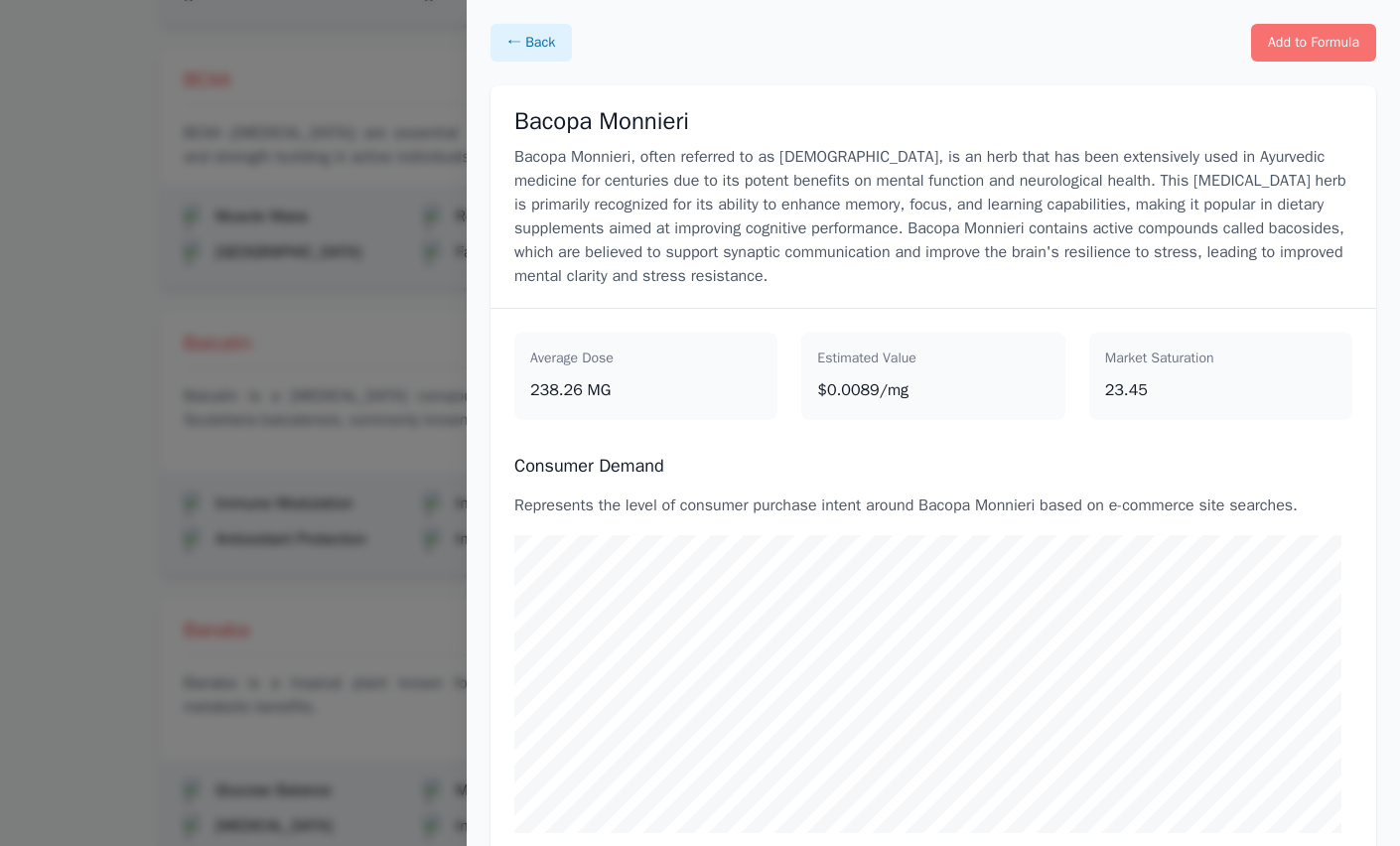 click at bounding box center (700, 423) 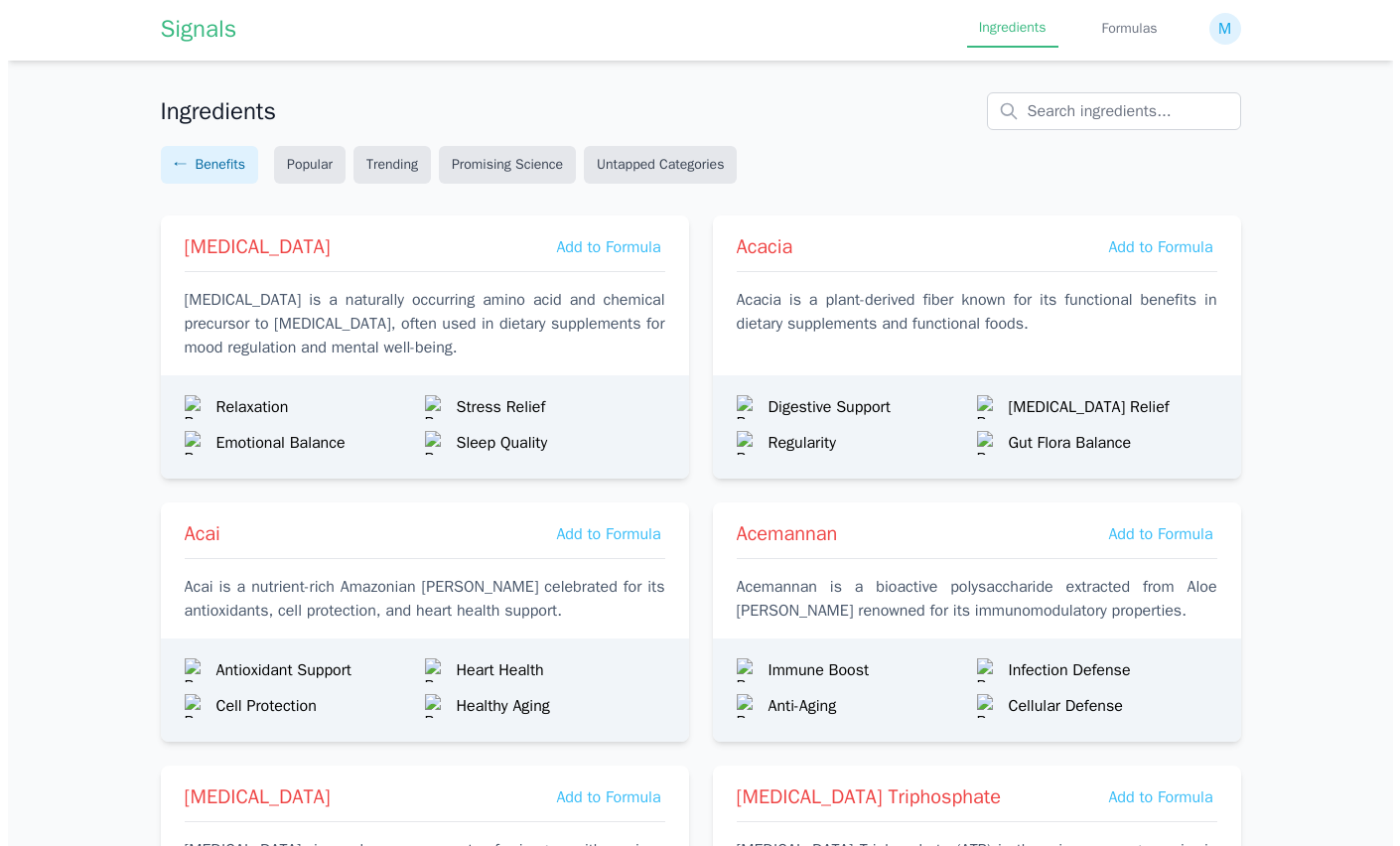 scroll, scrollTop: 0, scrollLeft: 0, axis: both 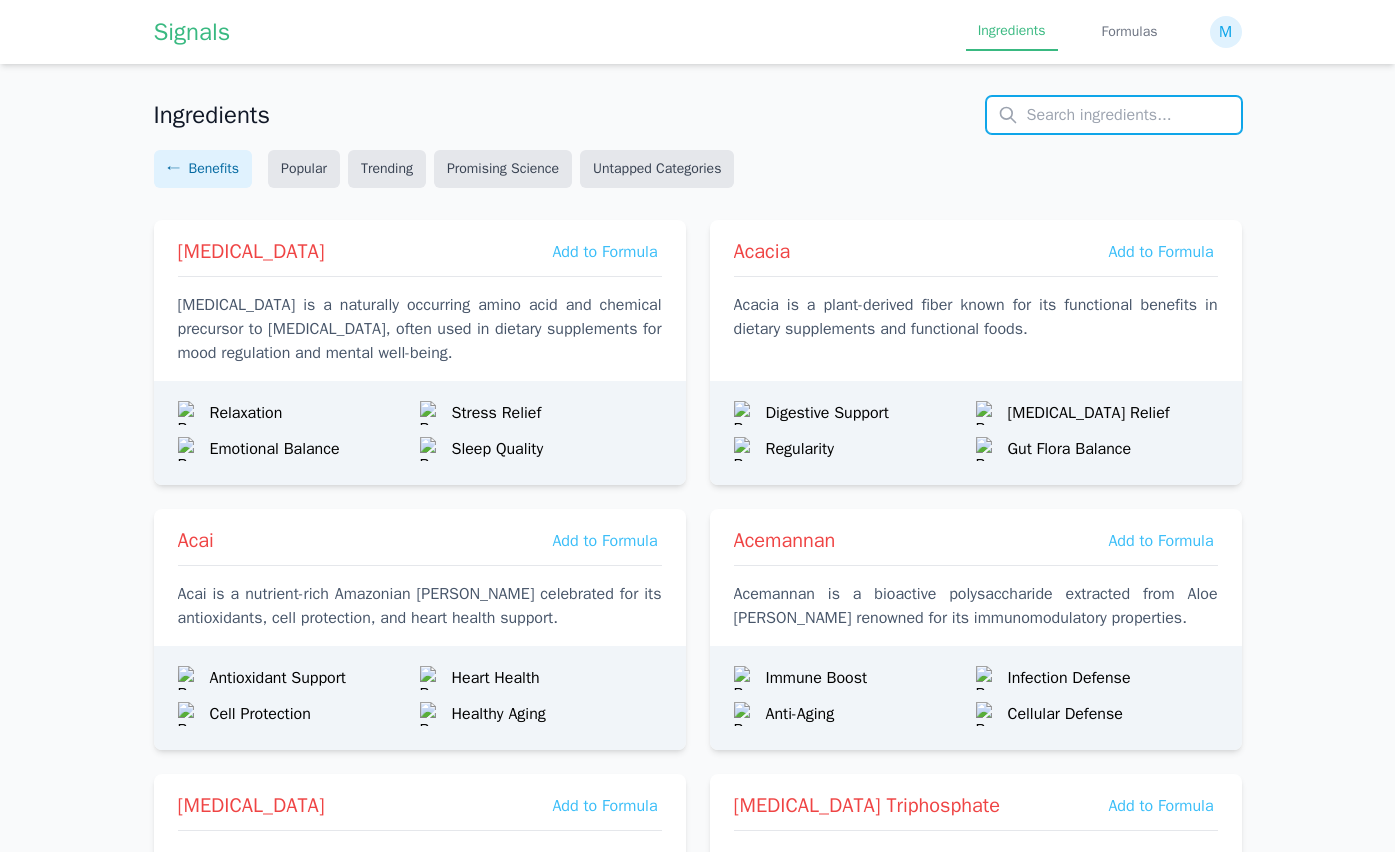 click at bounding box center (1114, 115) 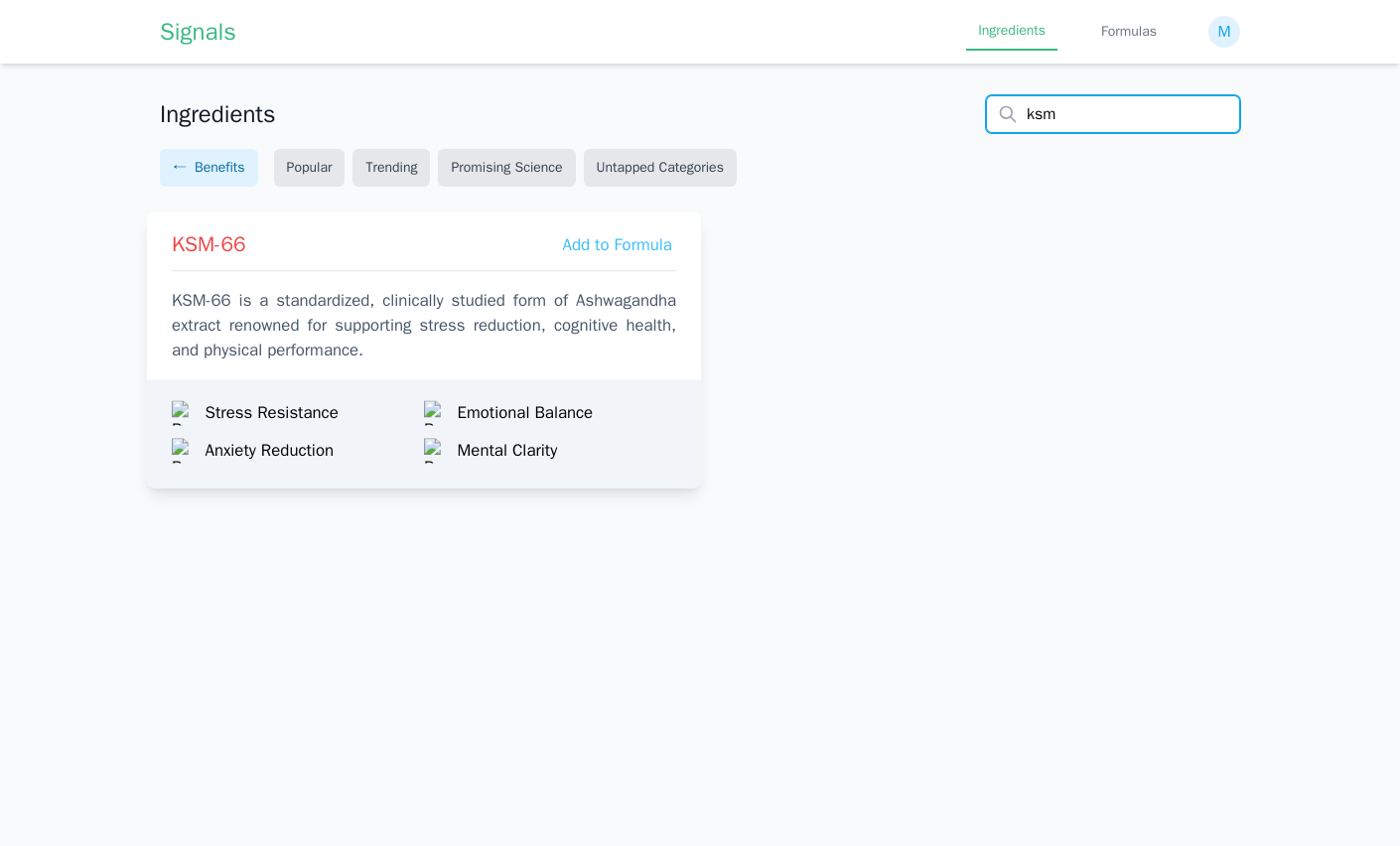 type on "ksm" 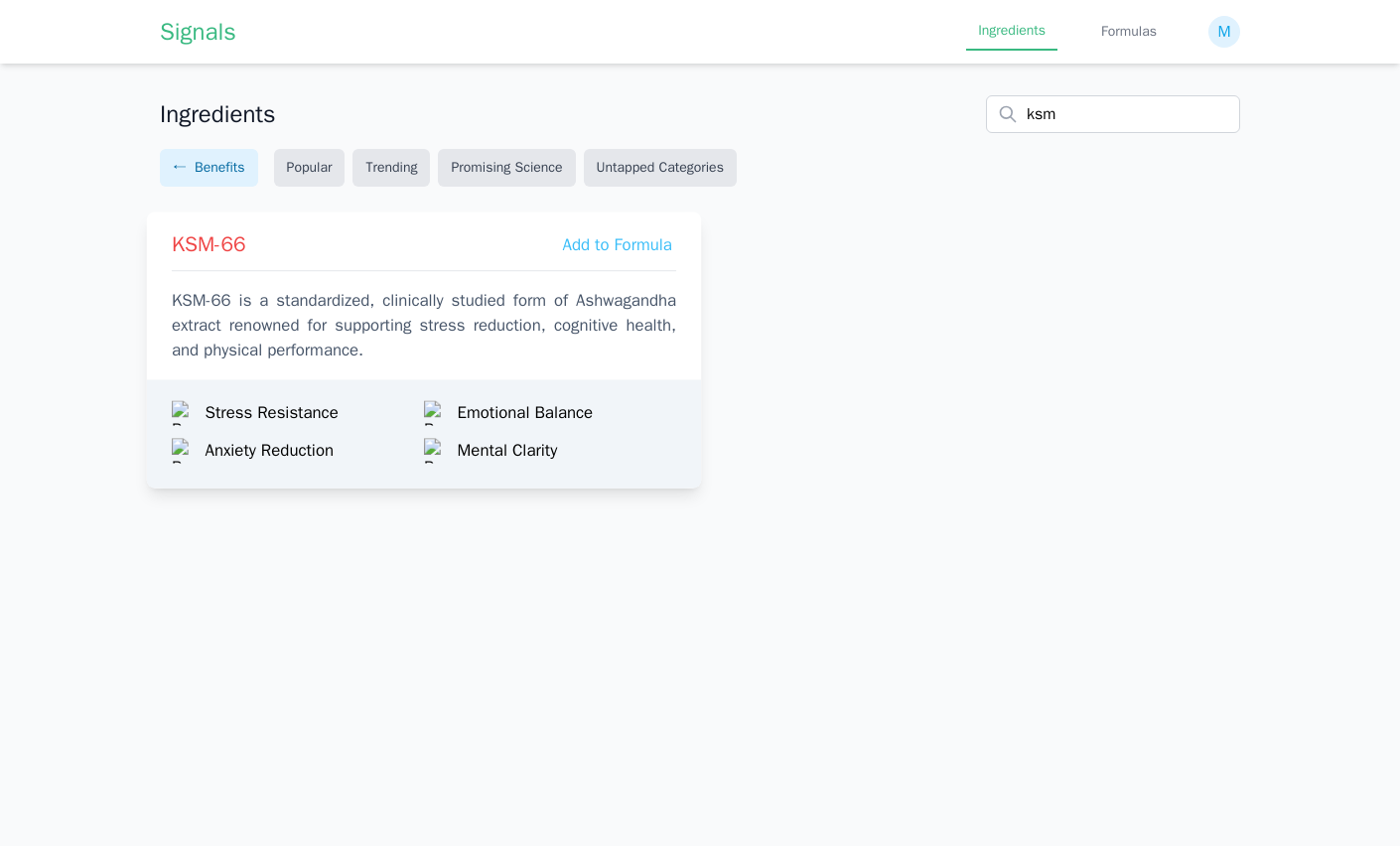 click on "KSM-66  Add to Formula  KSM-66 is a standardized, clinically studied form of Ashwagandha extract renowned for supporting stress reduction, cognitive health, and physical performance." at bounding box center (424, 291) 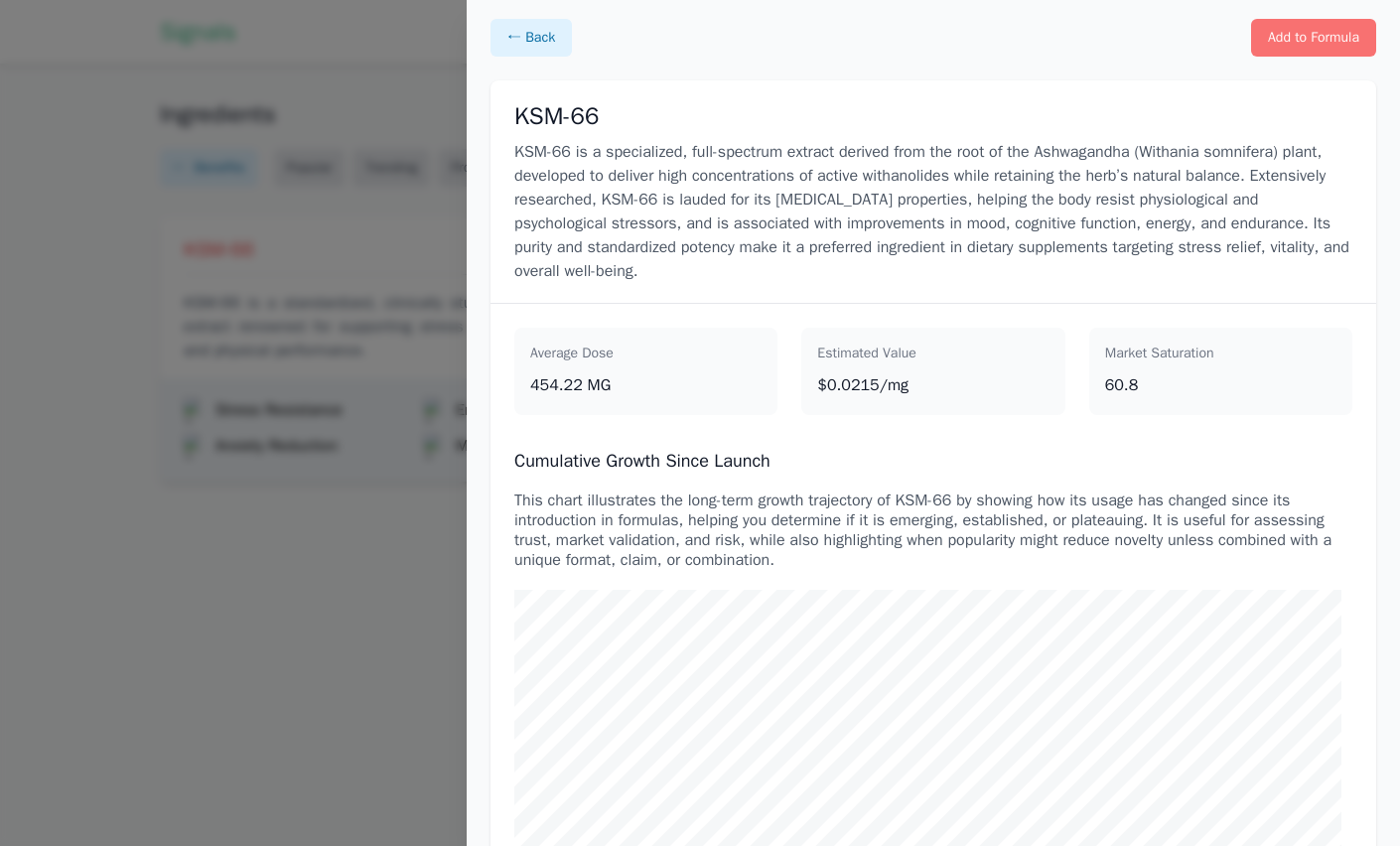 scroll, scrollTop: 0, scrollLeft: 0, axis: both 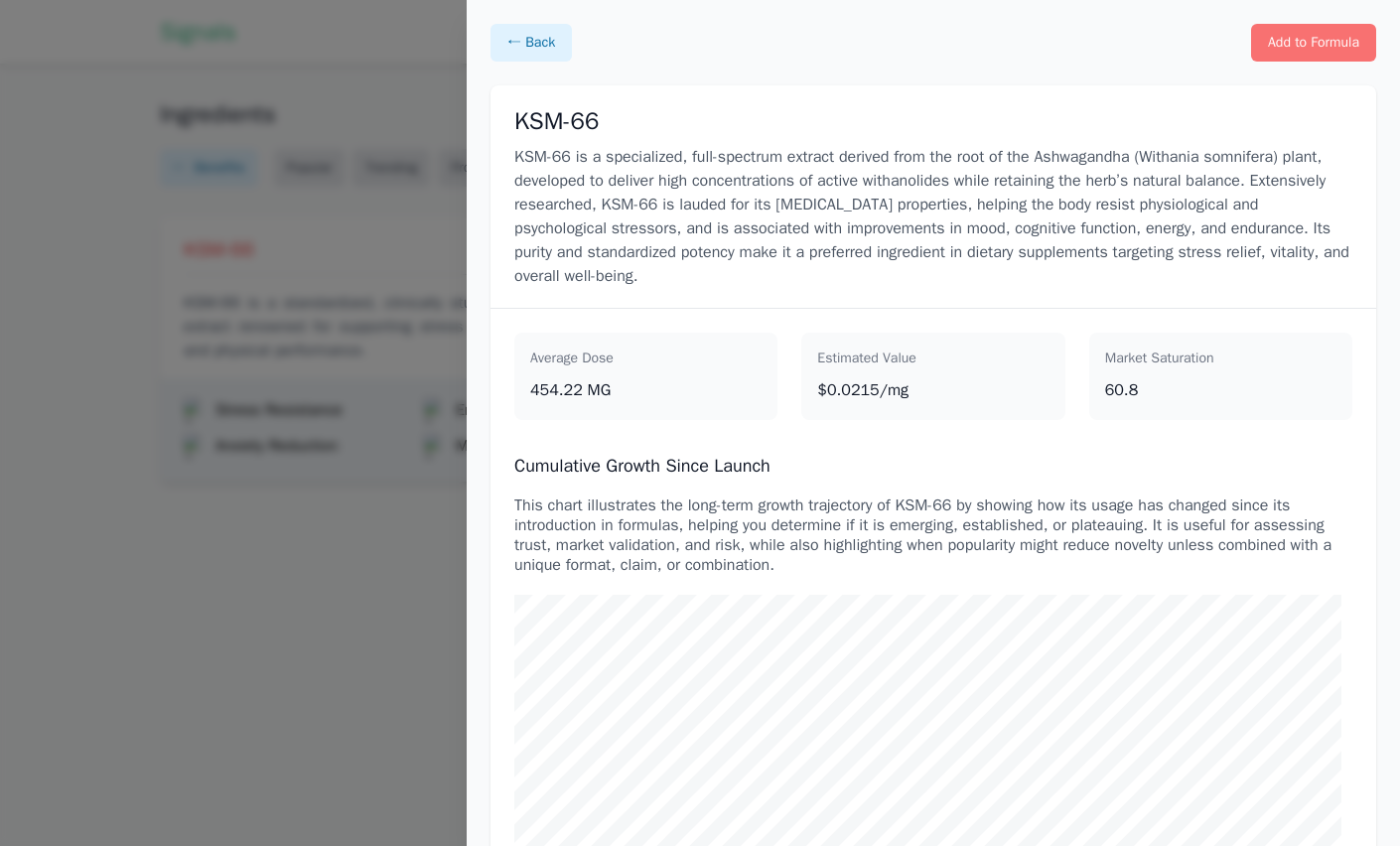 click at bounding box center [700, 423] 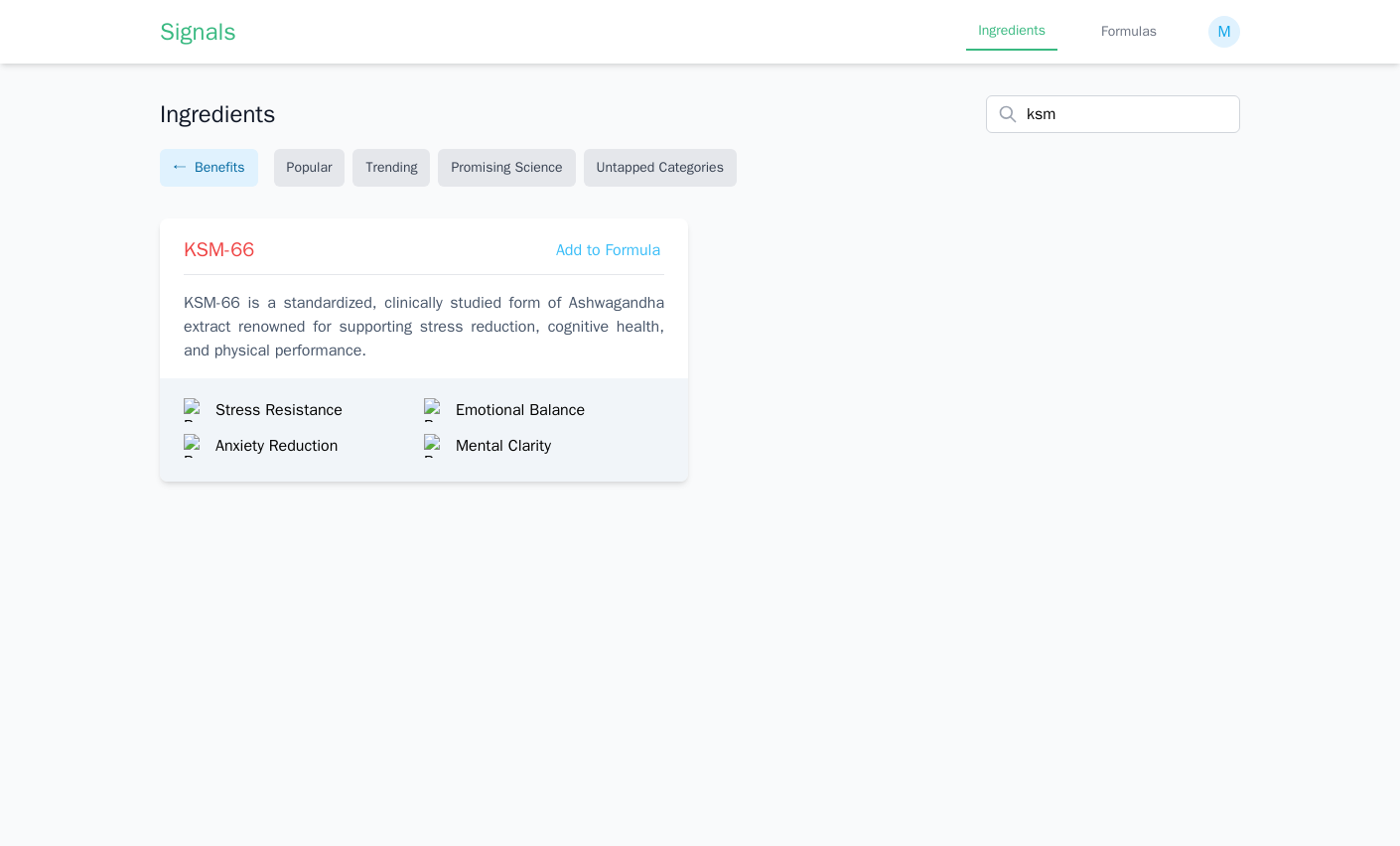 click on "Signals  Ingredients   Formulas  M Ingredients ksm ← Benefits  Popular   Trending   Promising Science   Untapped Categories  KSM-66  Add to Formula  KSM-66 is a standardized, clinically studied form of Ashwagandha extract renowned for supporting stress reduction, cognitive health, and physical performance. Stress Resistance Emotional Balance Anxiety Reduction Mental Clarity" at bounding box center [700, 423] 